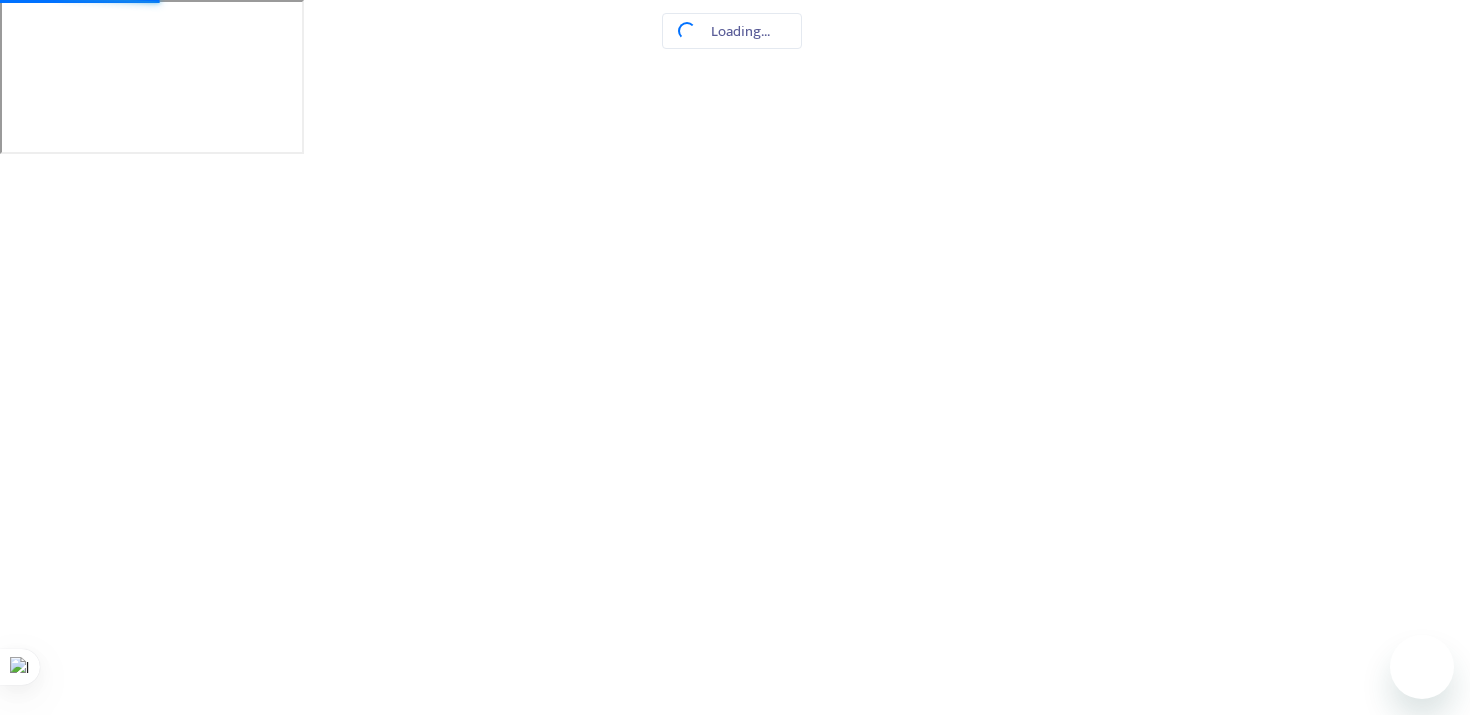 scroll, scrollTop: 0, scrollLeft: 0, axis: both 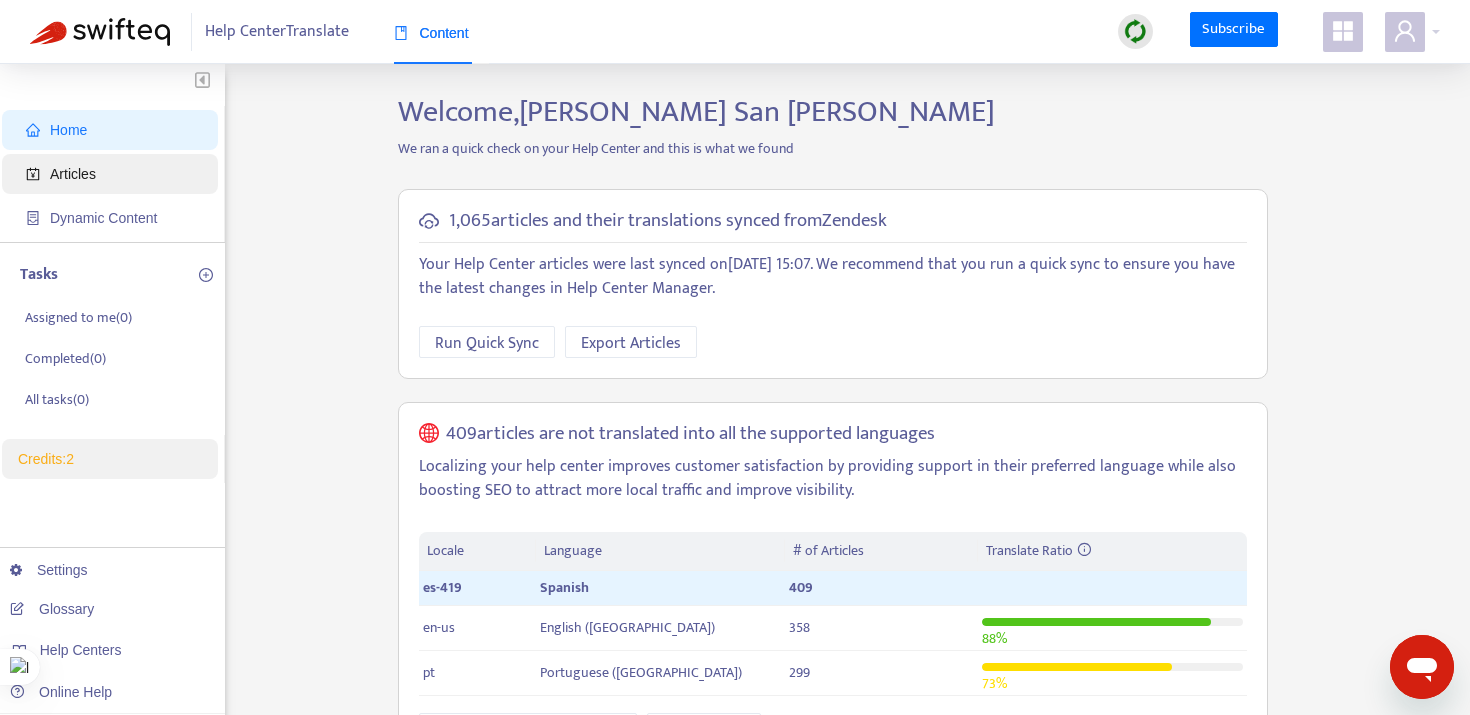 click on "Articles" at bounding box center [114, 174] 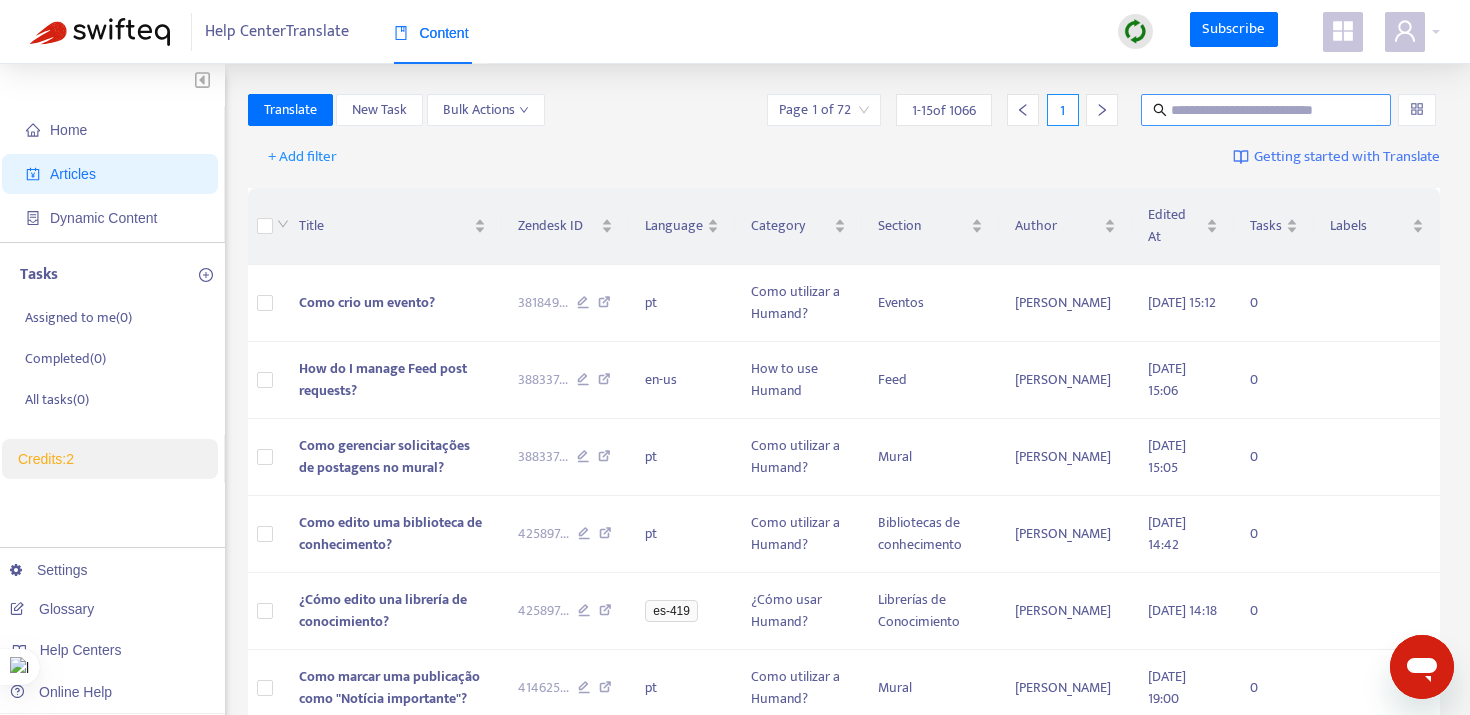 click at bounding box center [1267, 110] 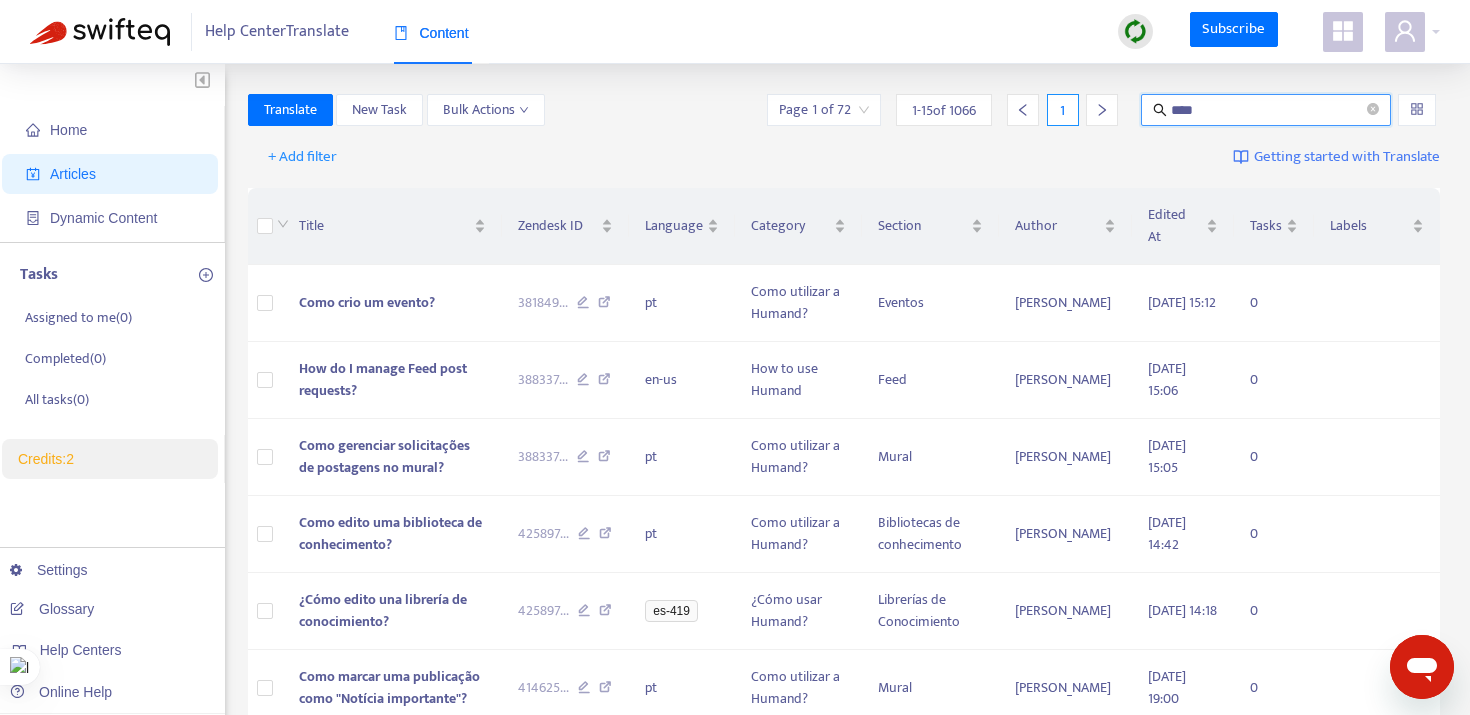 type on "****" 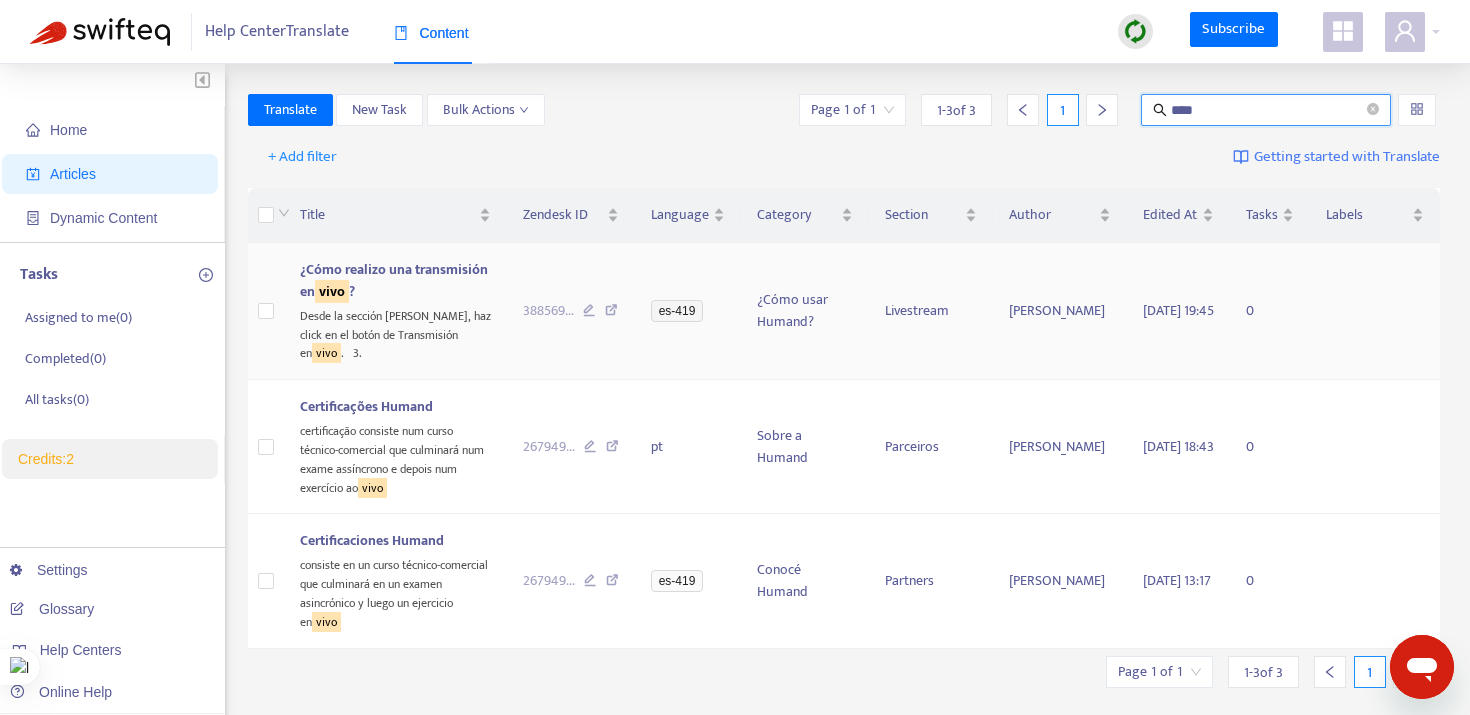 click on "¿Cómo realizo una transmisión en  vivo ?" at bounding box center [394, 280] 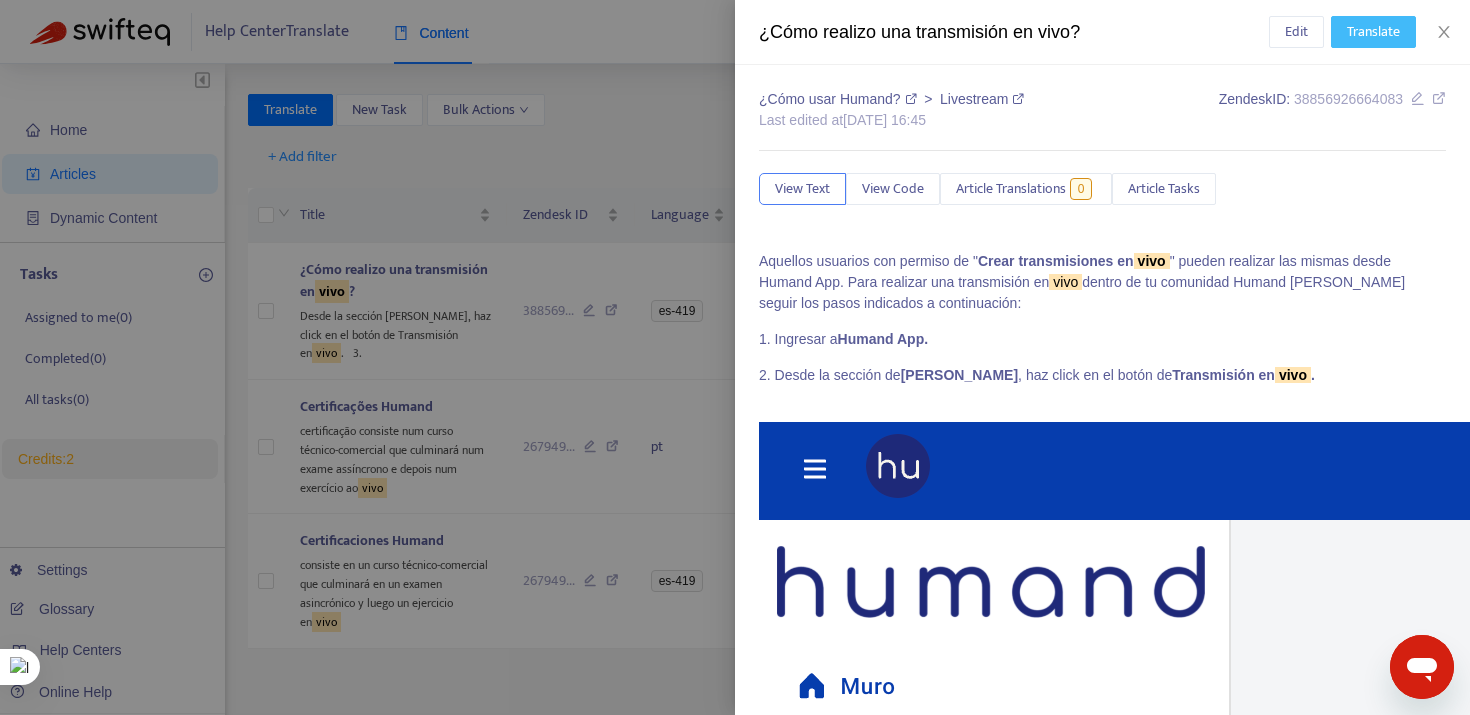 click on "Translate" at bounding box center (1373, 32) 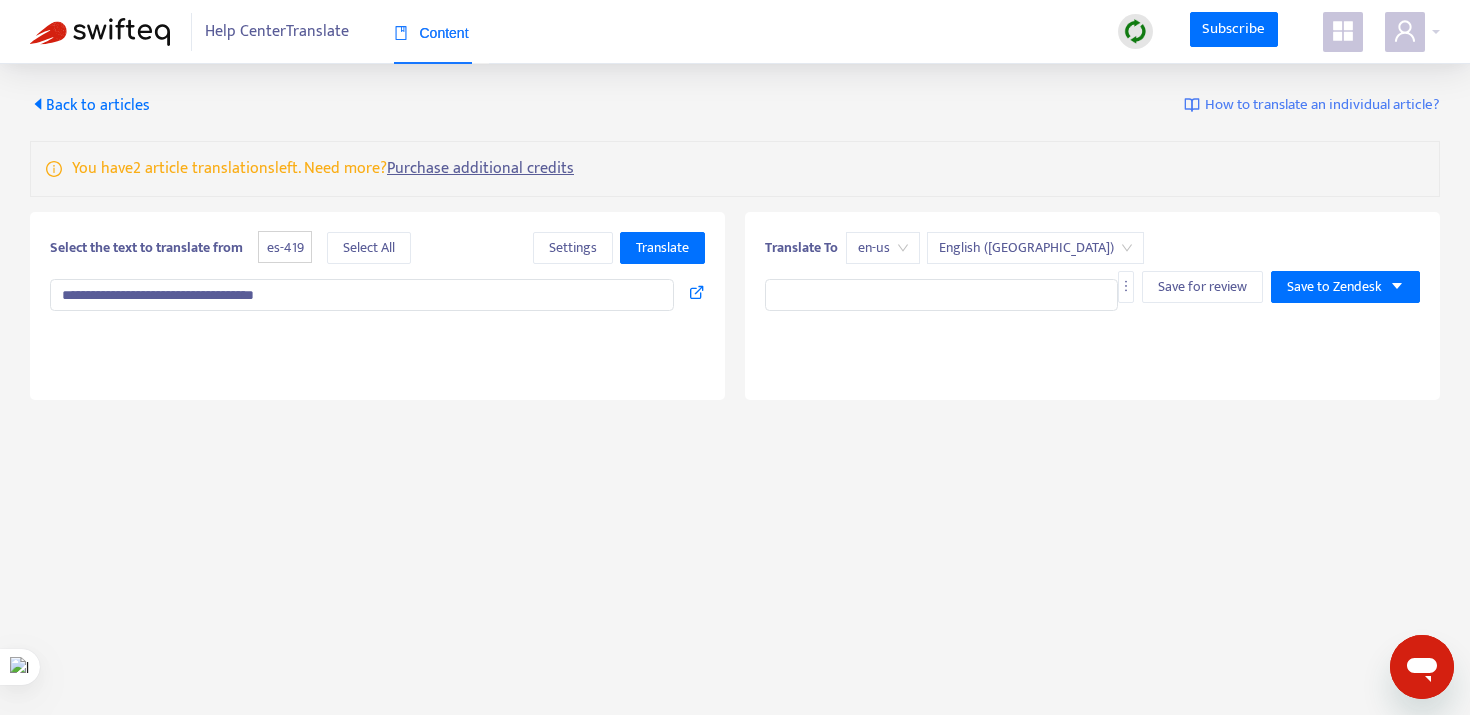 type on "**********" 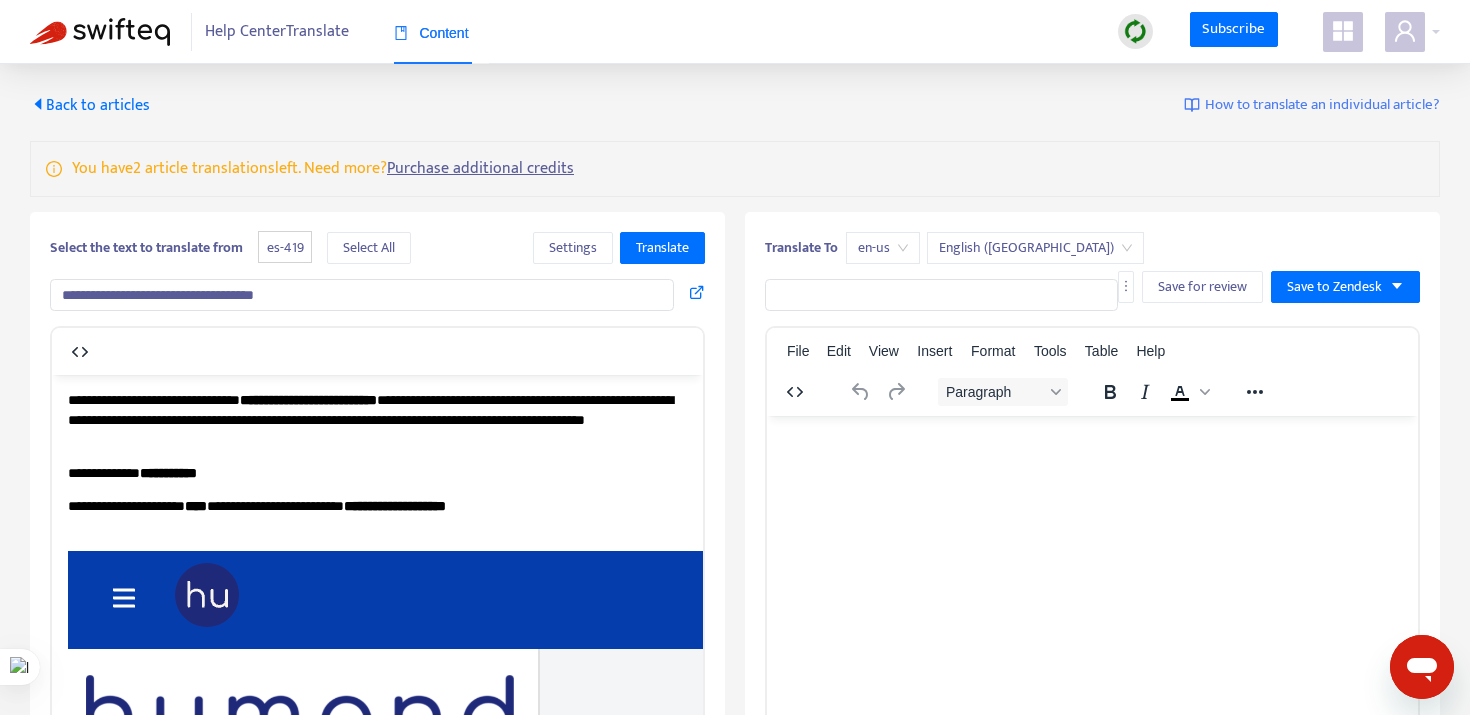 scroll, scrollTop: 0, scrollLeft: 0, axis: both 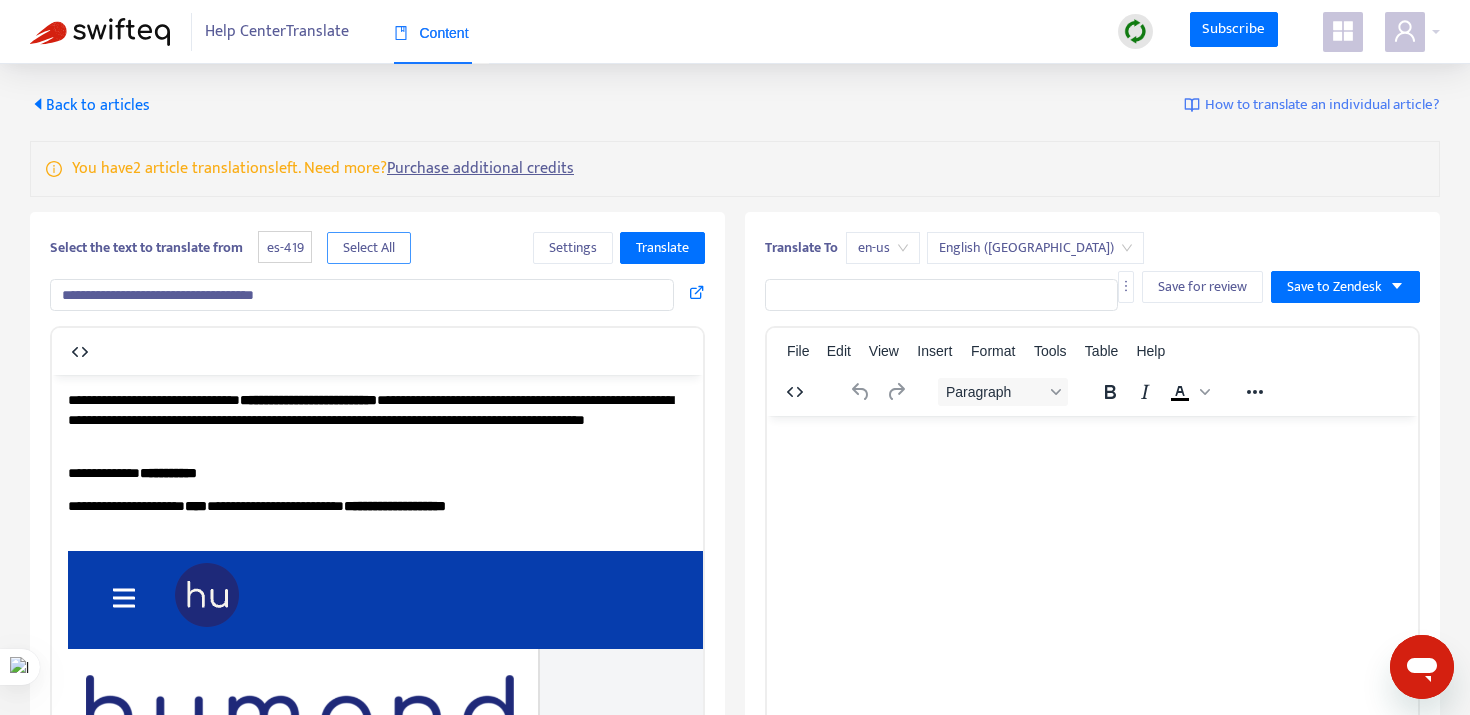 click on "Select All" at bounding box center [369, 248] 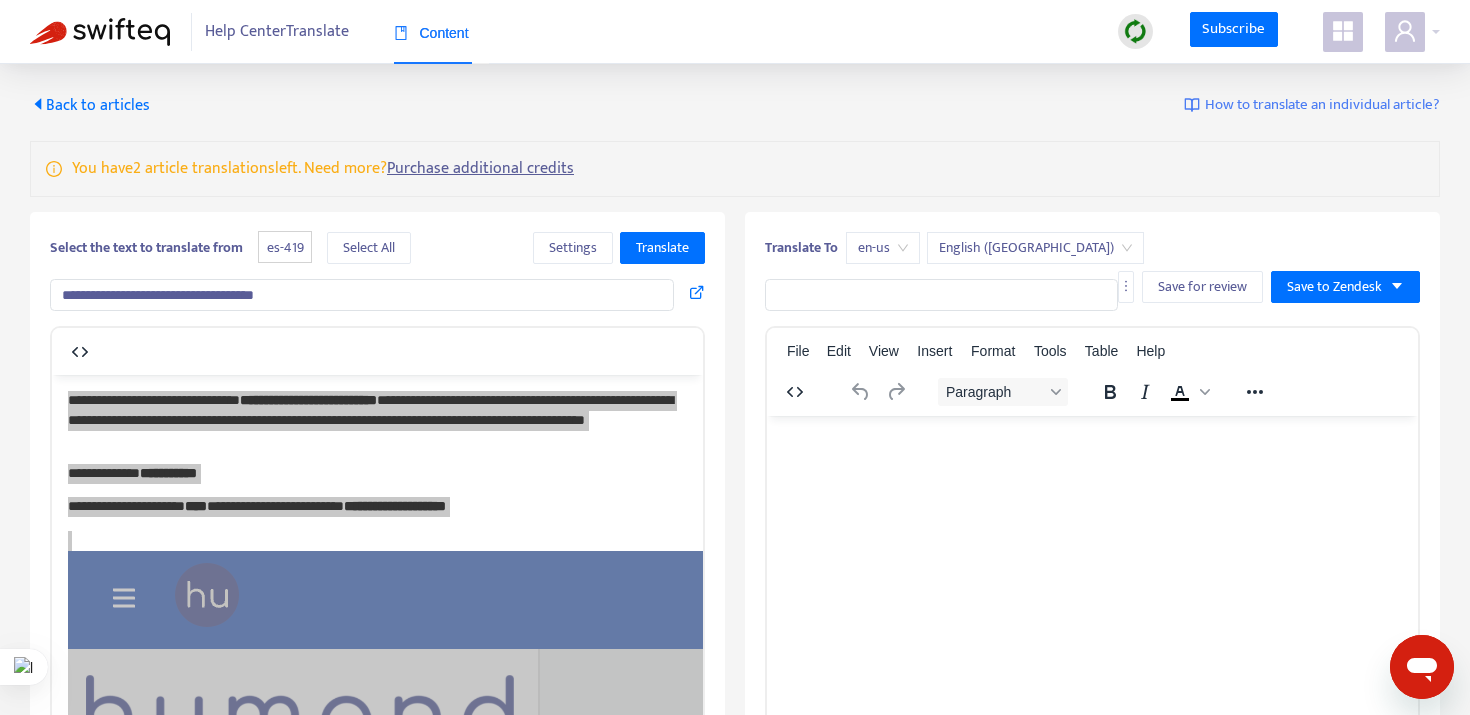 click on "Select the text to translate from es-419 Select All Settings Translate" at bounding box center (377, 248) 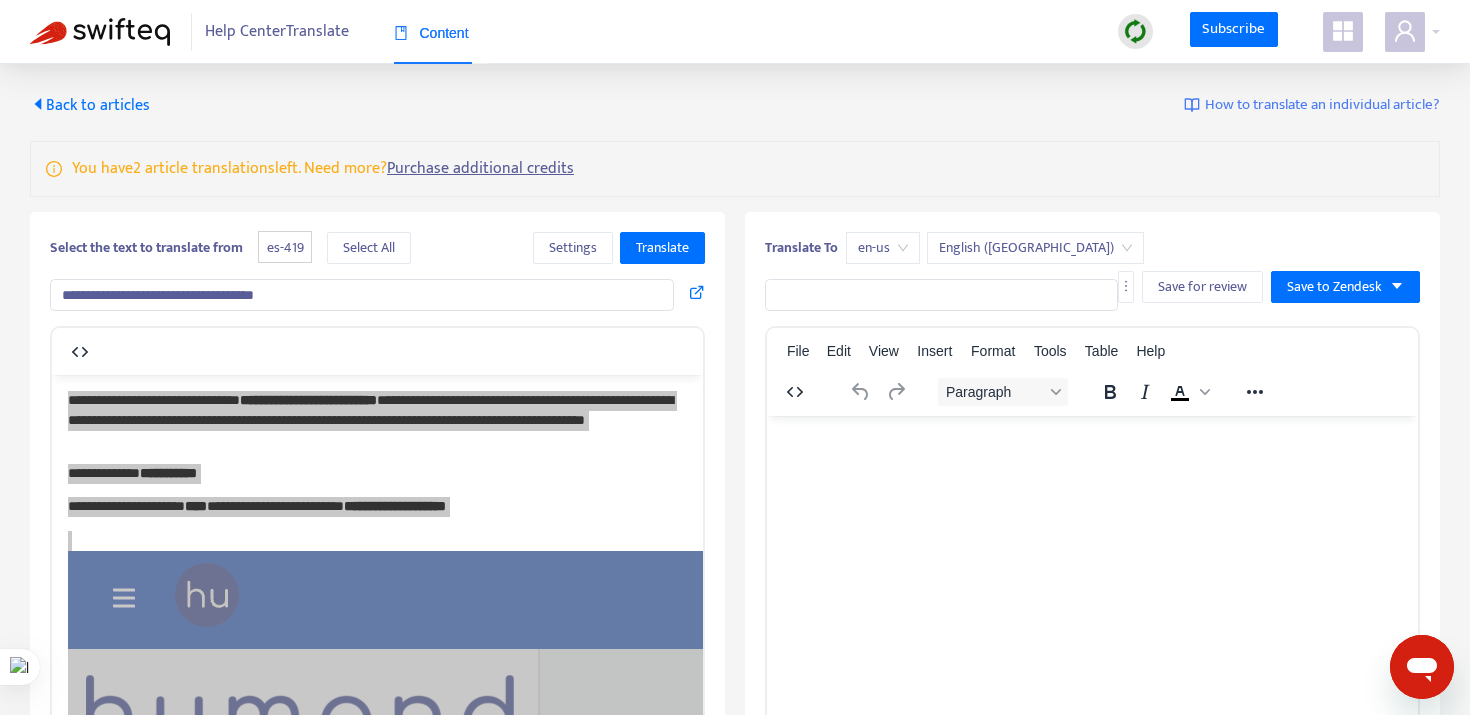 click on "en-us" at bounding box center (883, 248) 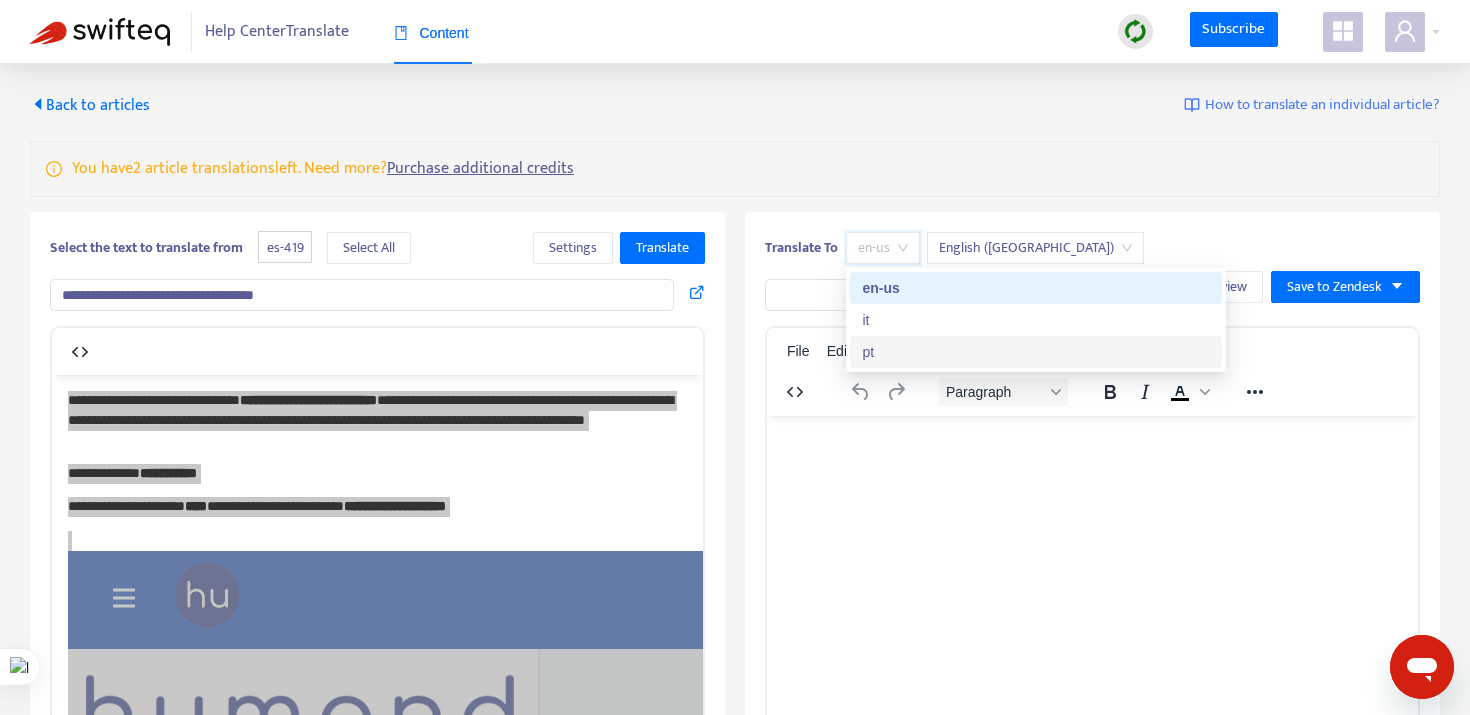 click on "pt" at bounding box center [1036, 352] 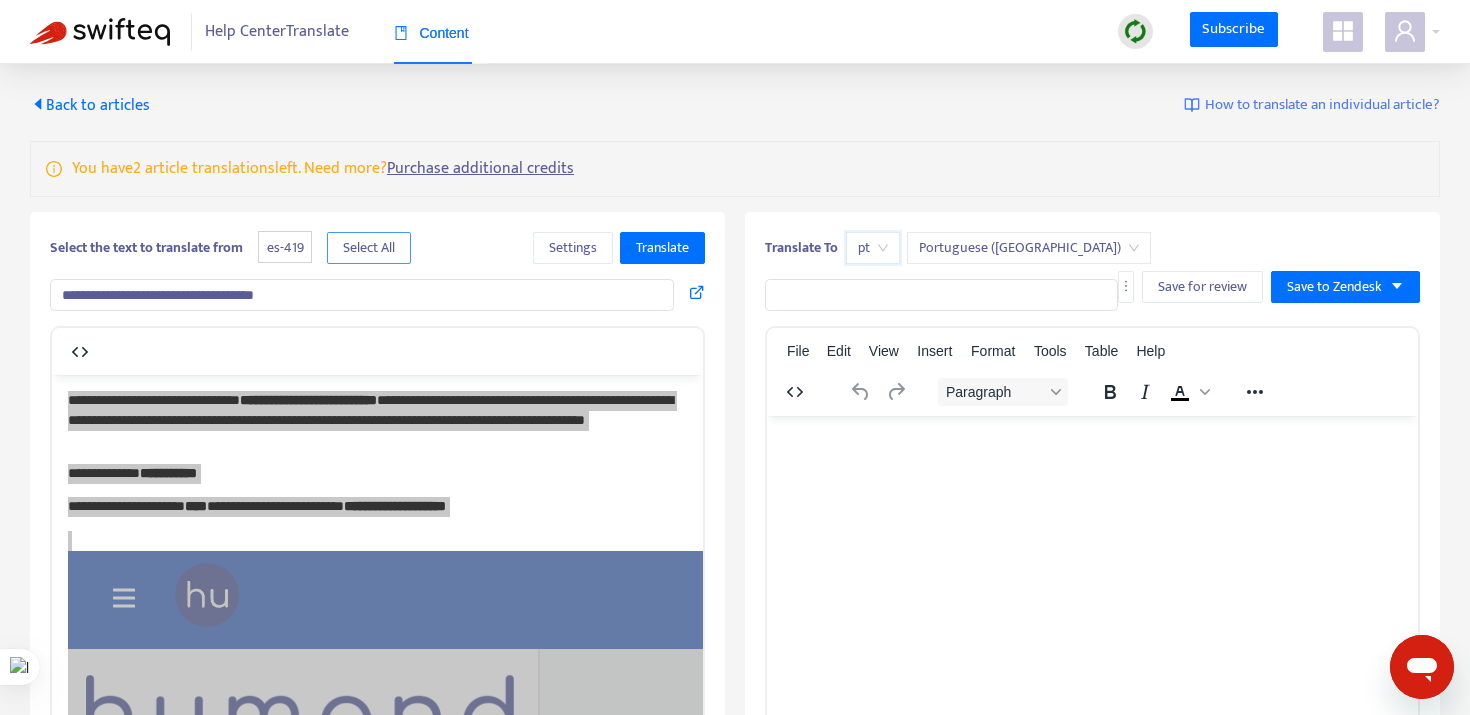 click on "Select All" at bounding box center [369, 248] 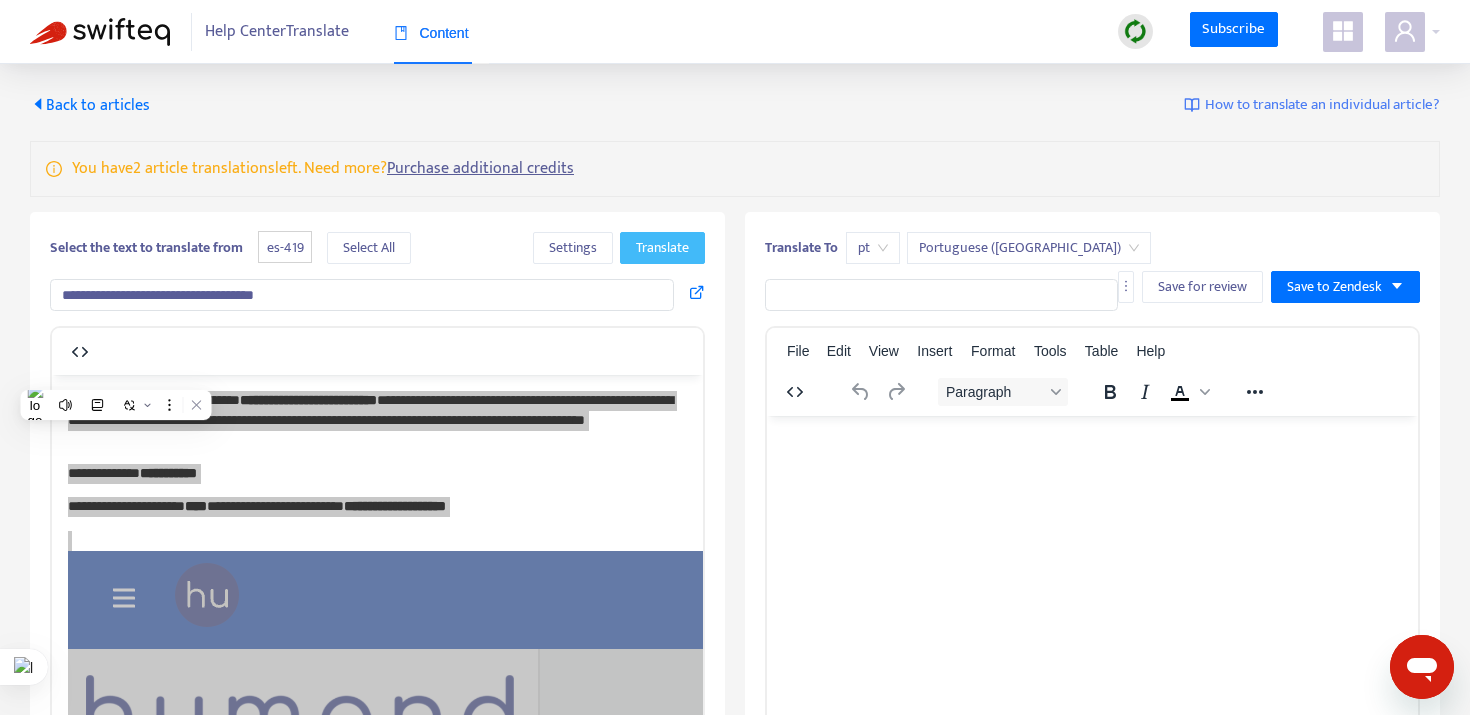 click on "Translate" at bounding box center (662, 248) 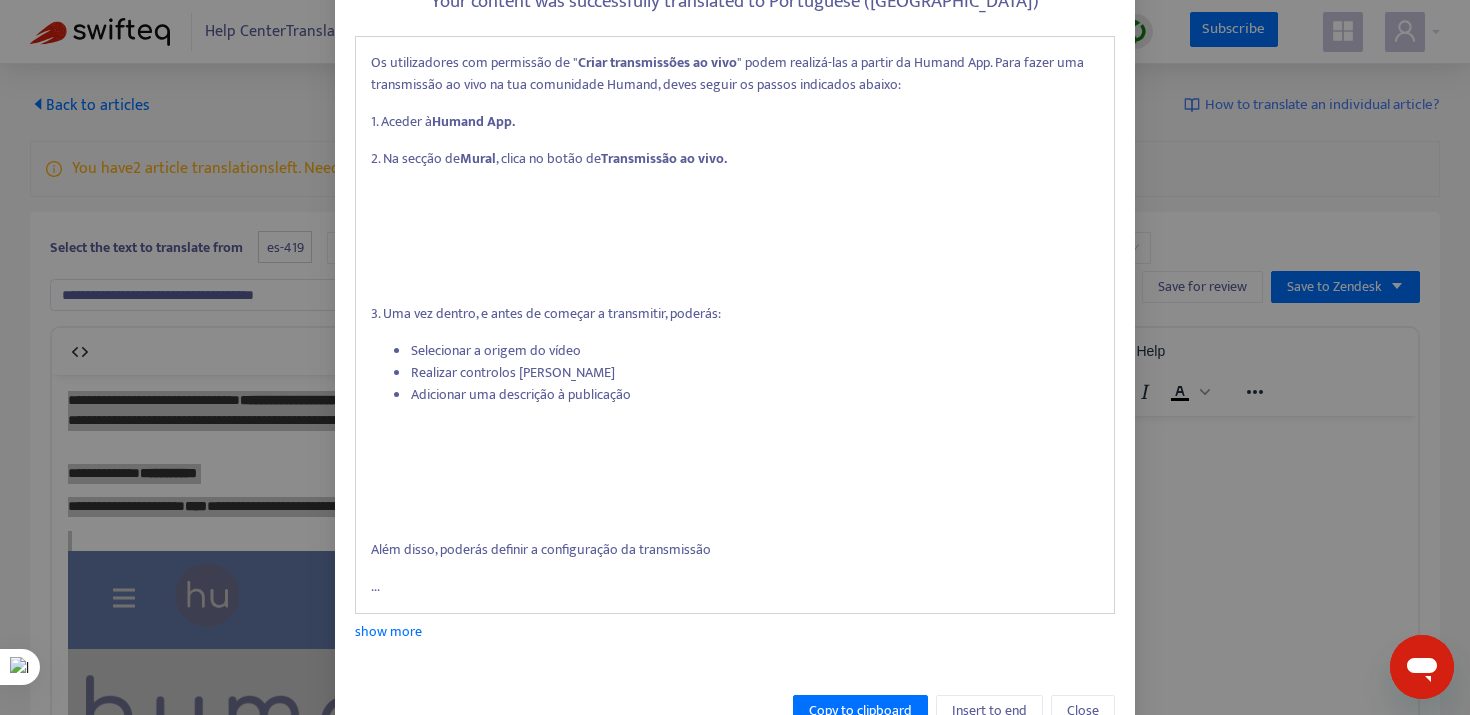 scroll, scrollTop: 261, scrollLeft: 0, axis: vertical 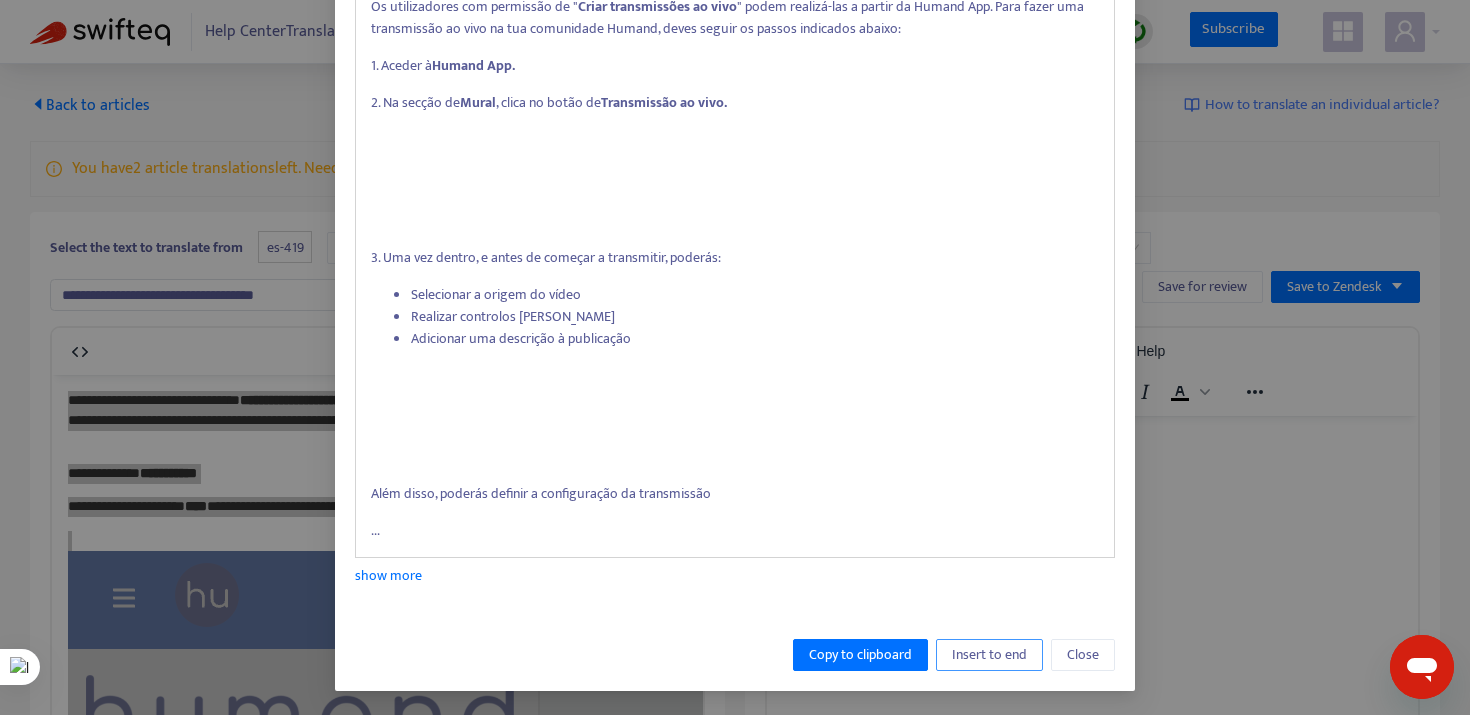 click on "Insert to end" at bounding box center (989, 655) 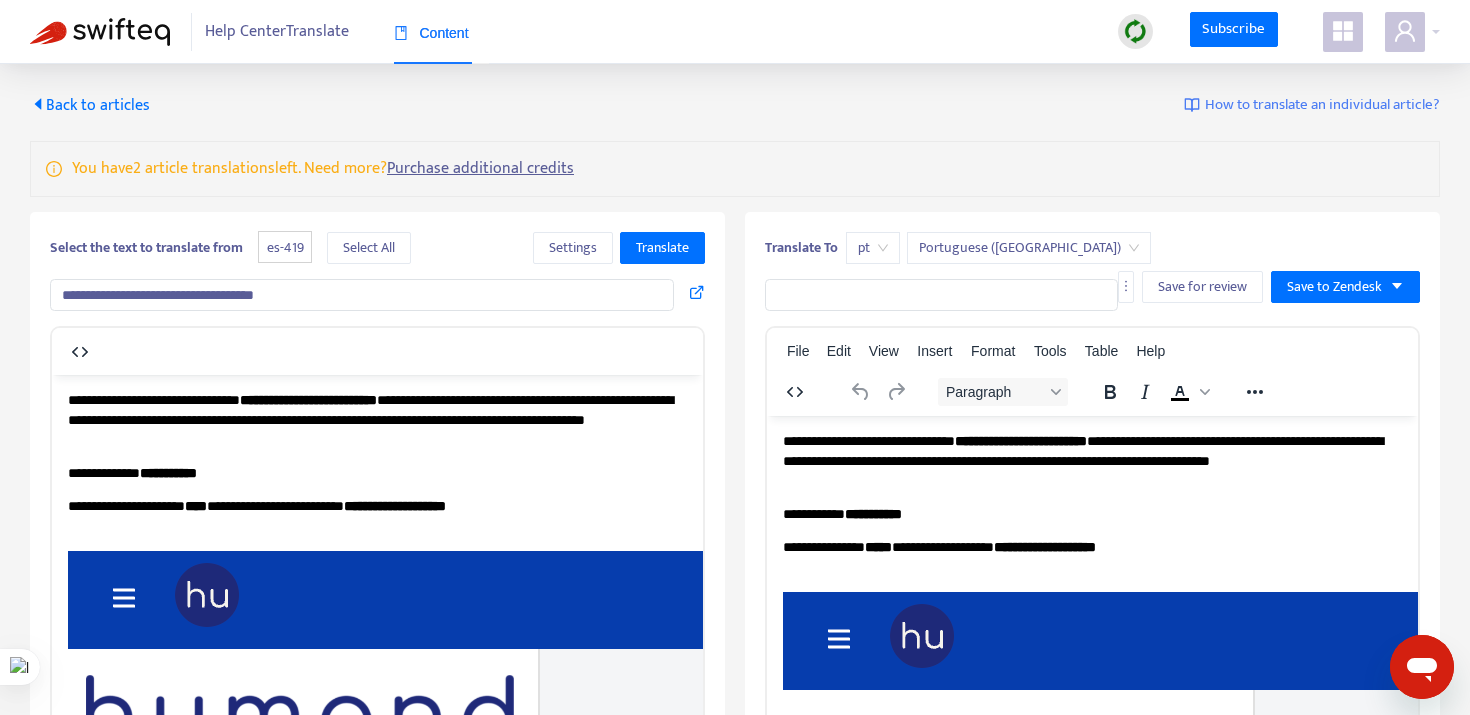 click on "**********" at bounding box center [362, 295] 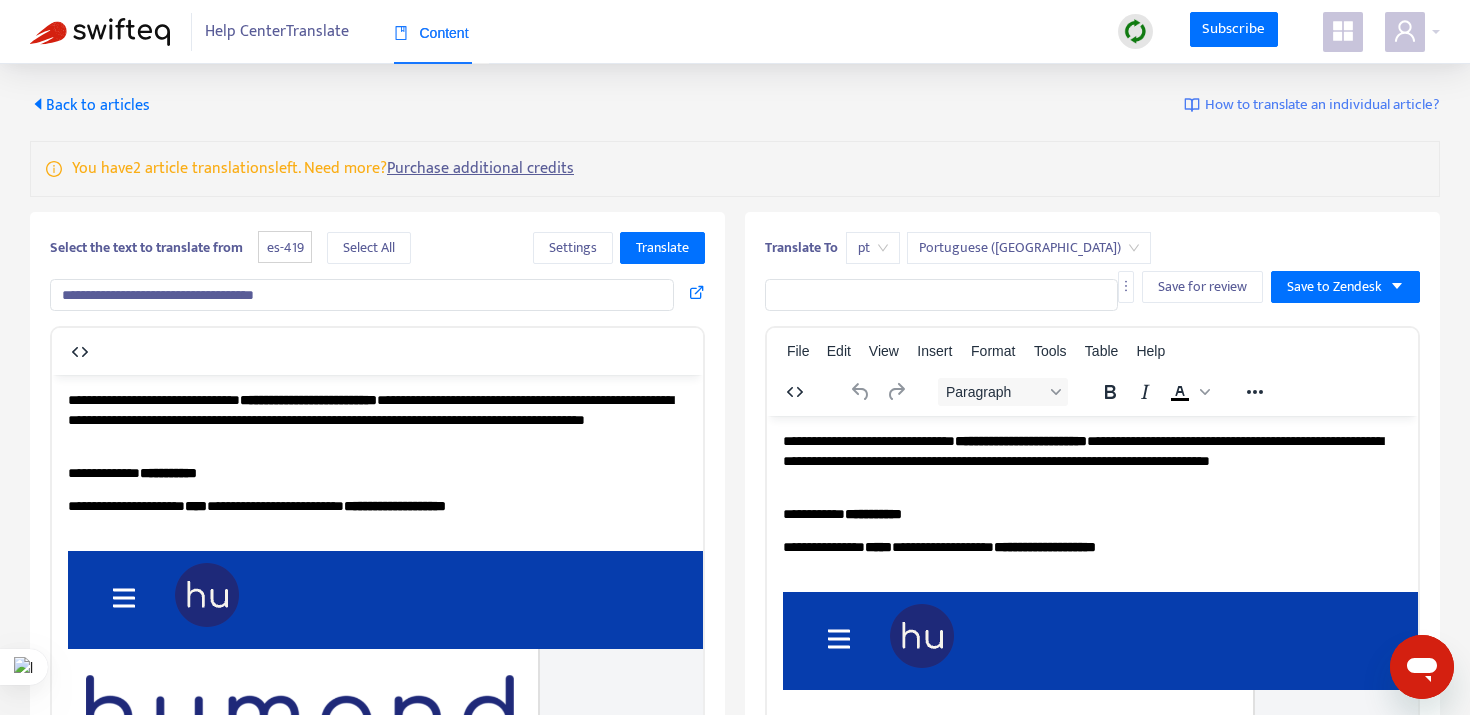 click on "**********" at bounding box center [362, 295] 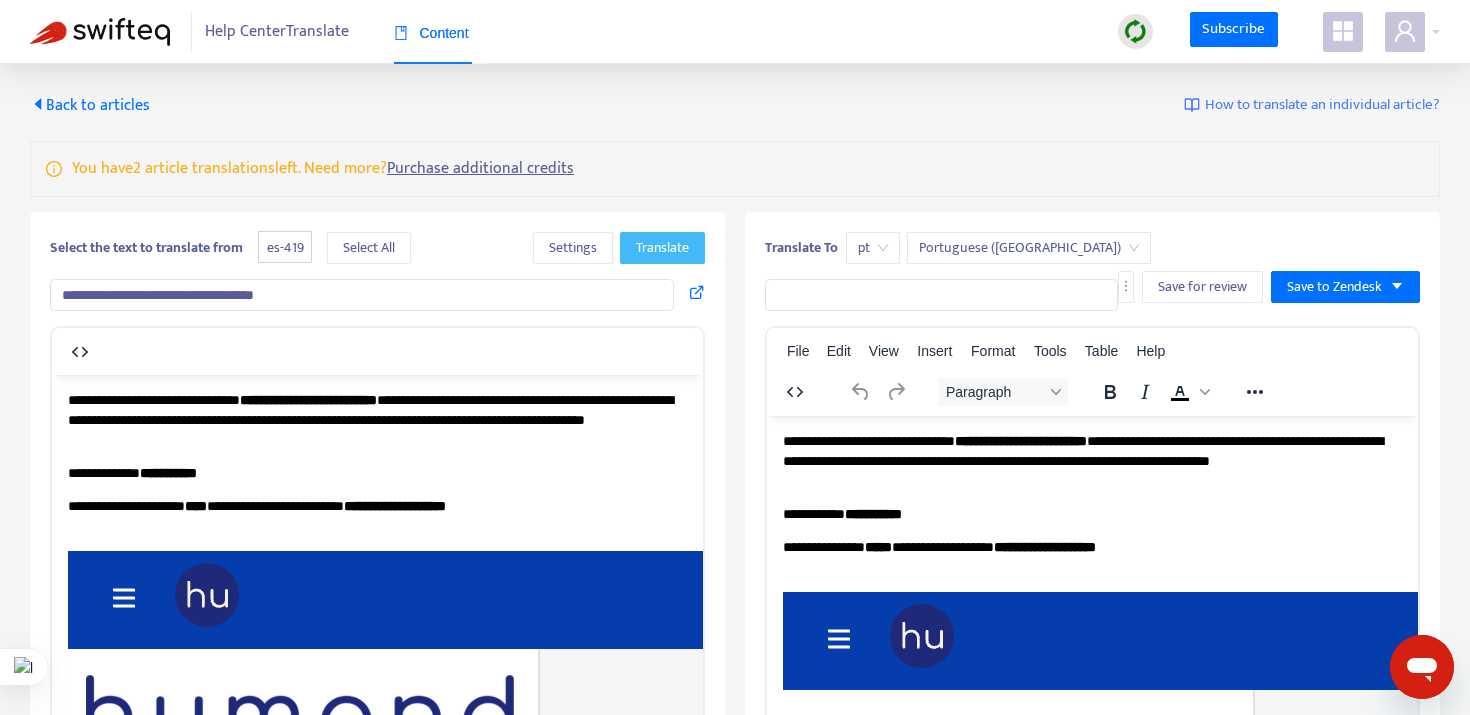 click on "Translate" at bounding box center [662, 248] 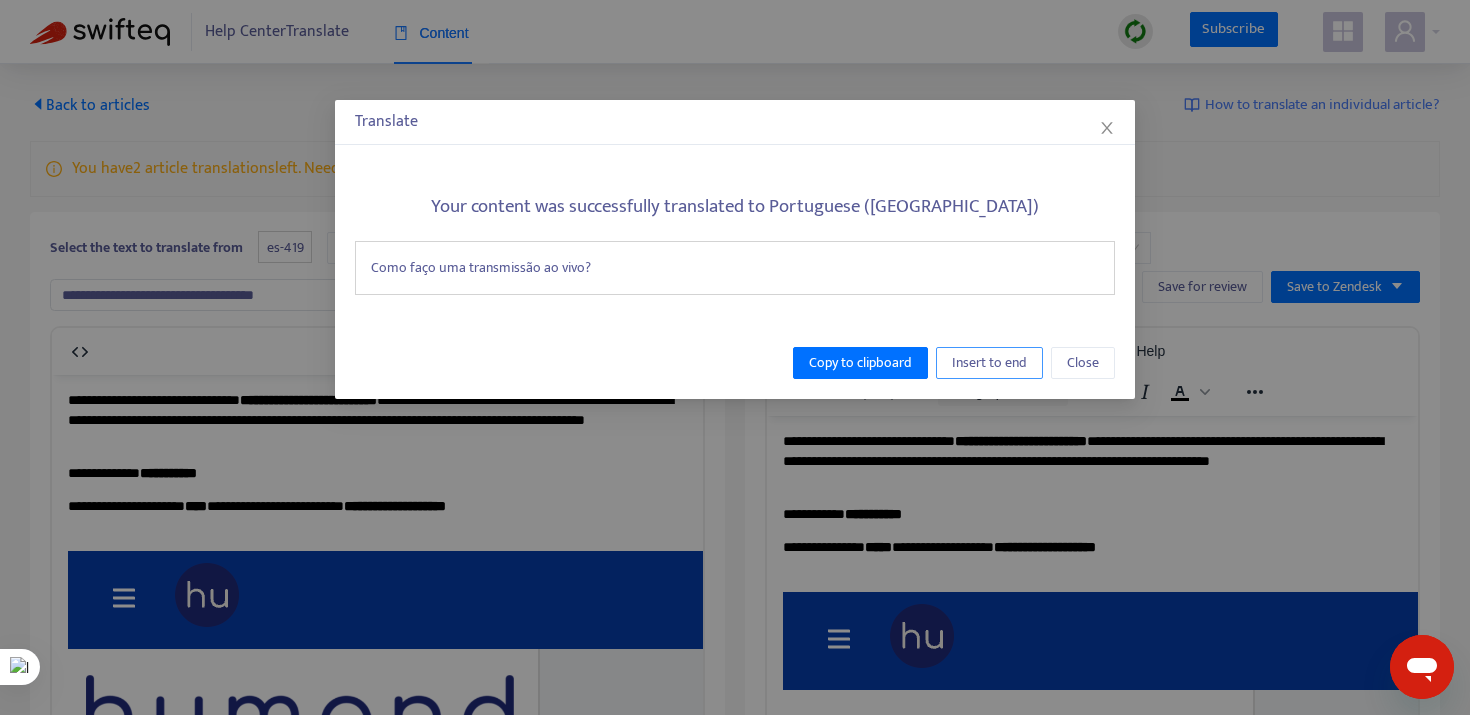 click on "Insert to end" at bounding box center [989, 363] 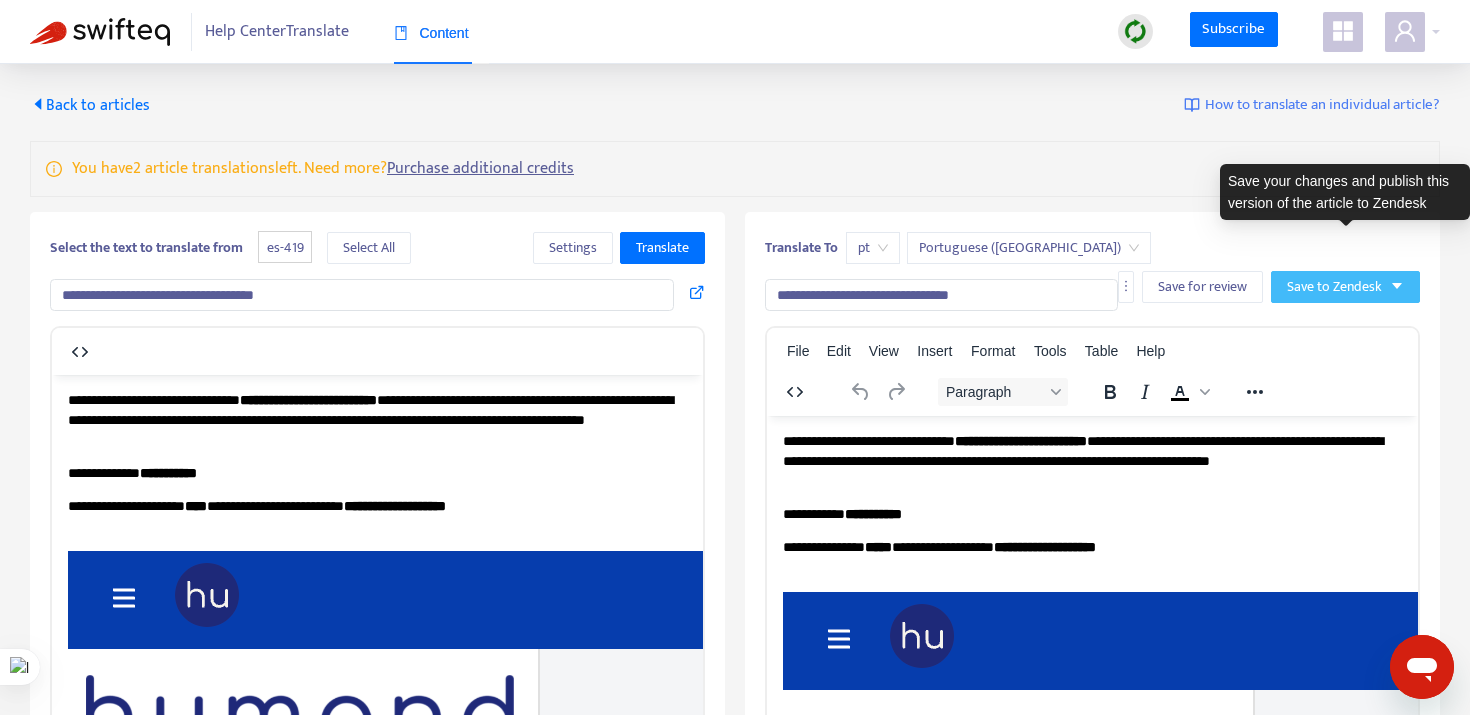 click on "Save to Zendesk" at bounding box center [1334, 287] 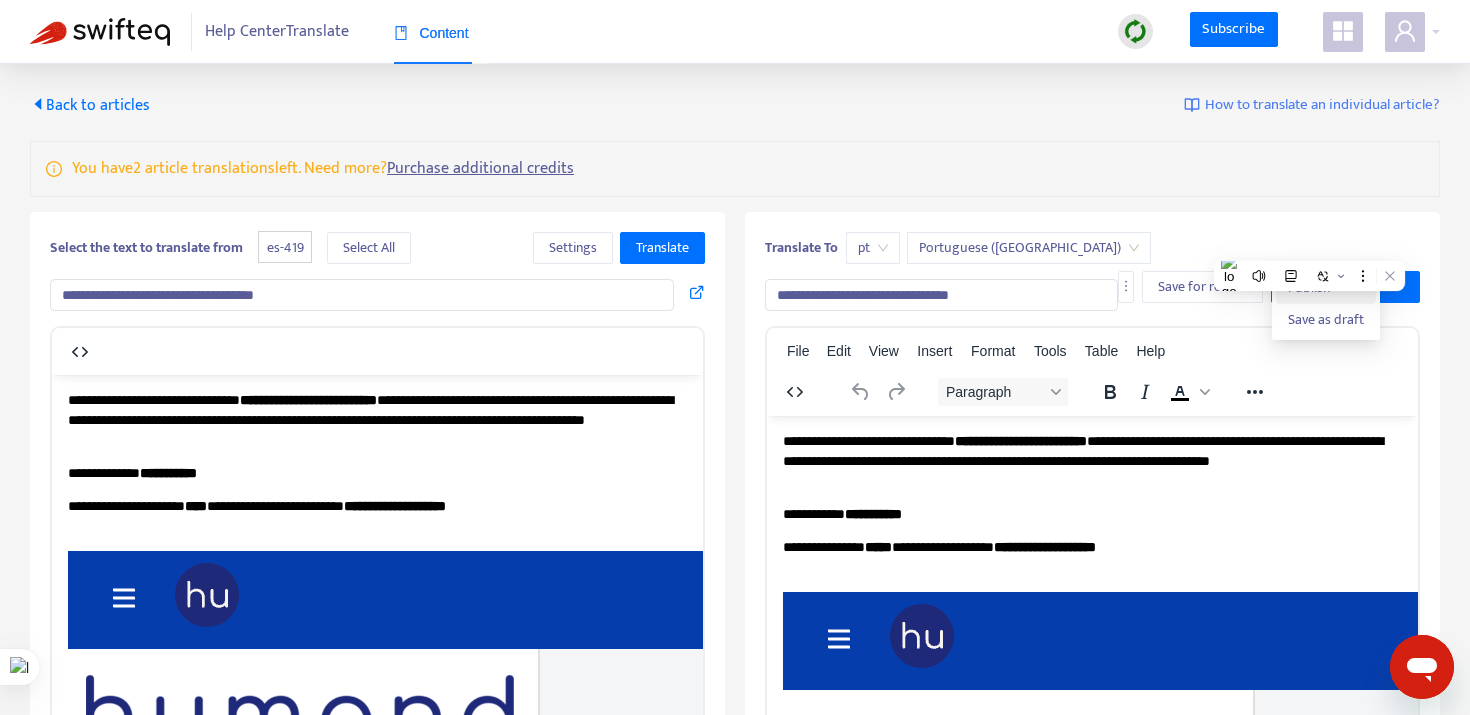 click on "**********" at bounding box center (735, 653) 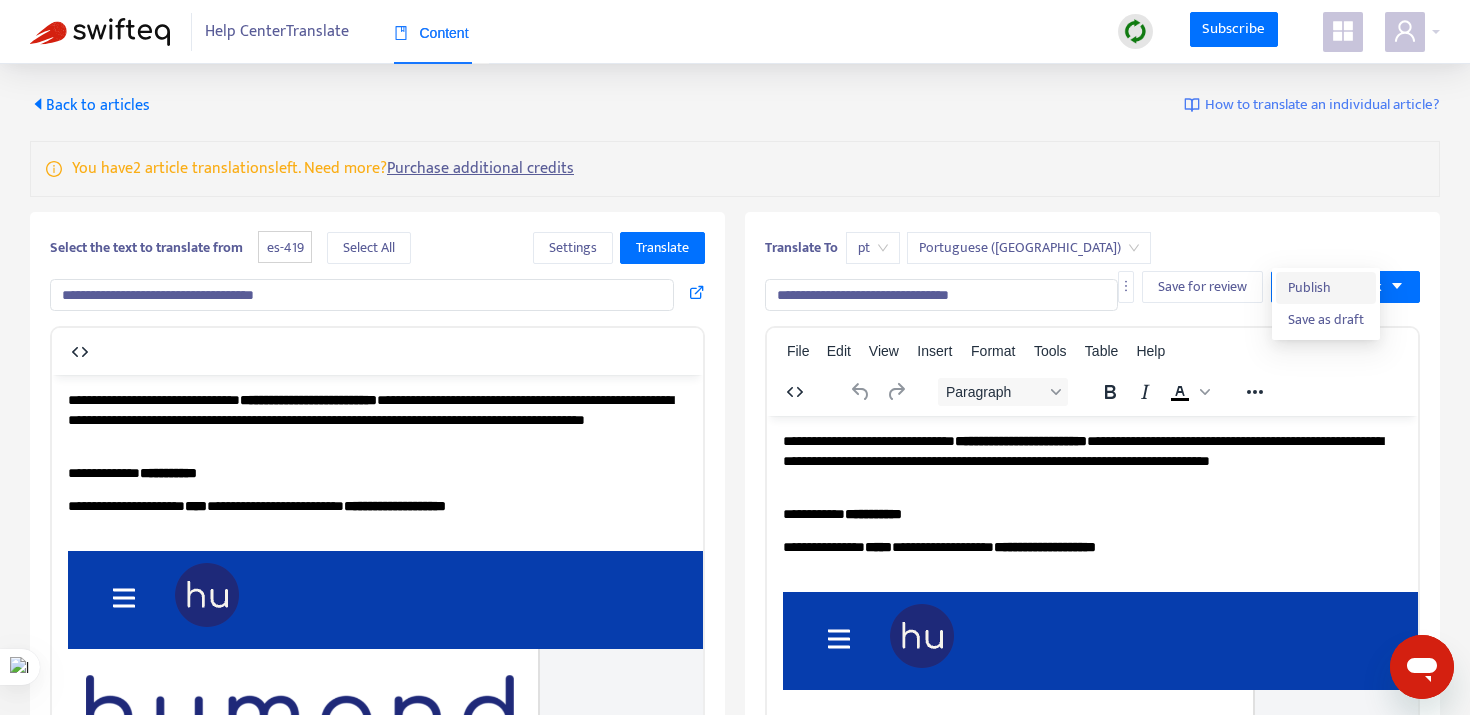 click on "Publish" at bounding box center [1326, 288] 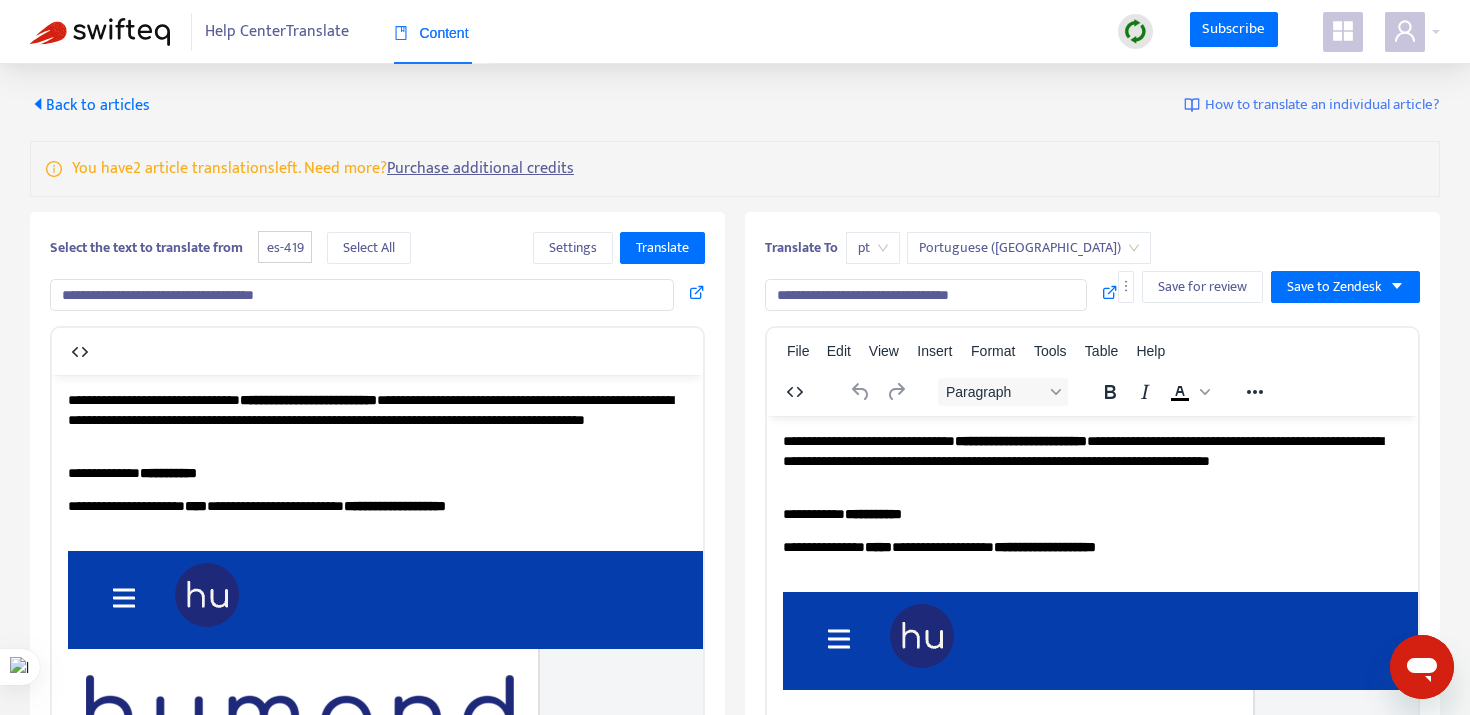 drag, startPoint x: 327, startPoint y: 295, endPoint x: 31, endPoint y: 294, distance: 296.00168 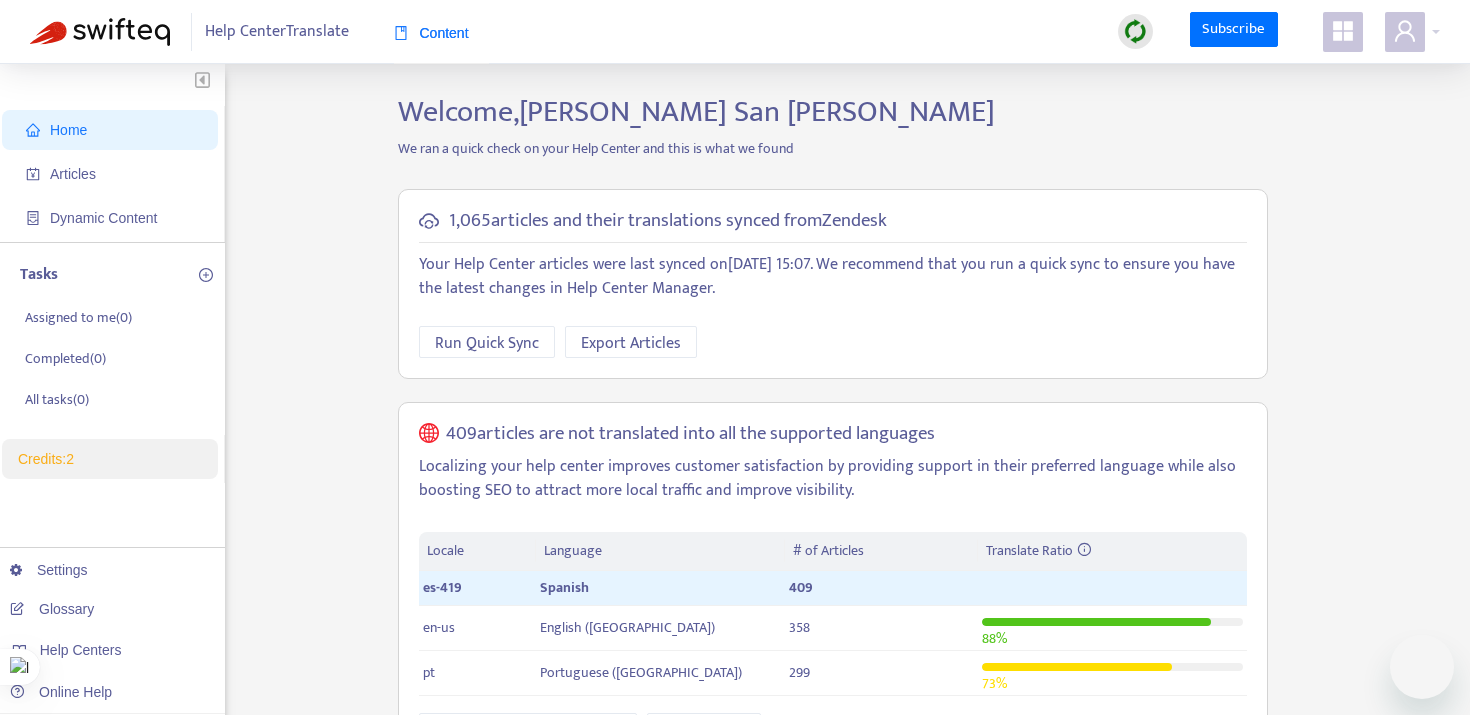 scroll, scrollTop: 0, scrollLeft: 0, axis: both 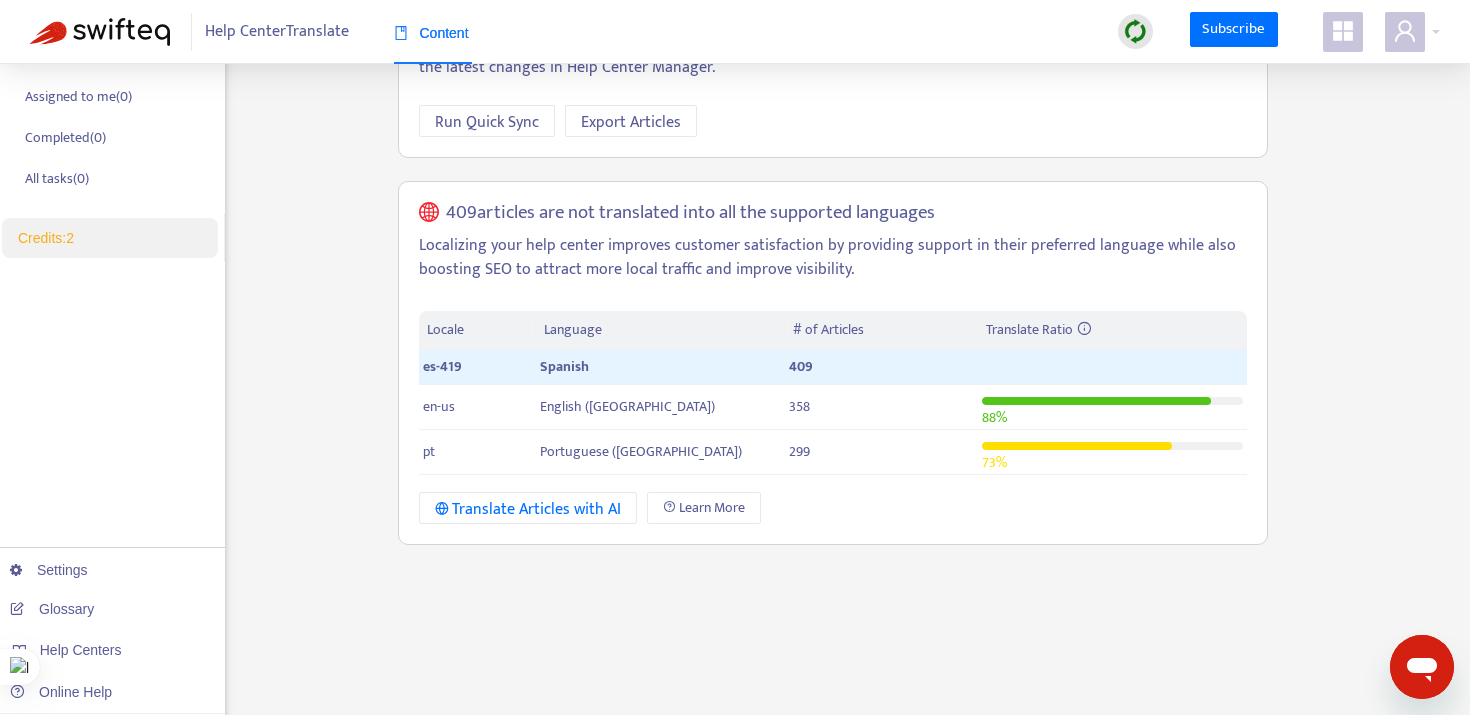 click at bounding box center [1135, 31] 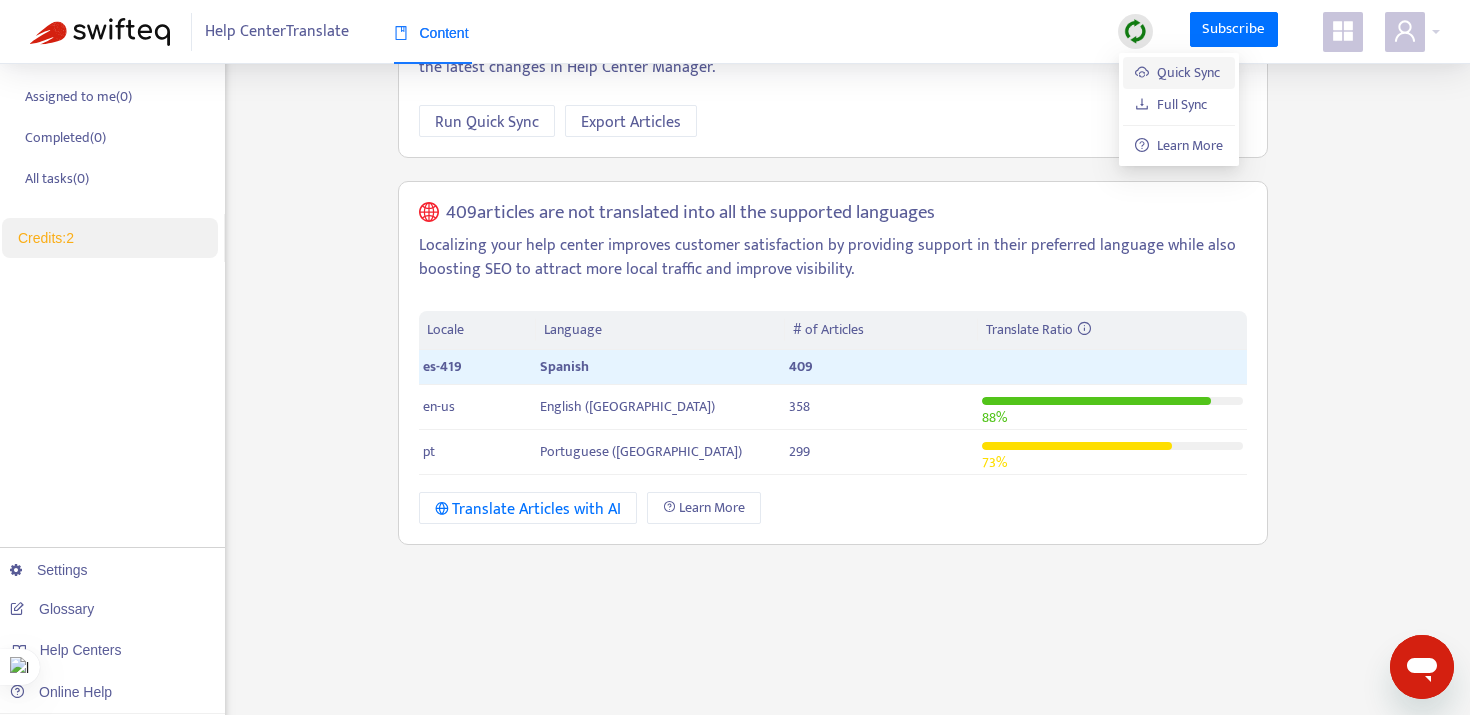 click on "Quick Sync" at bounding box center [1177, 72] 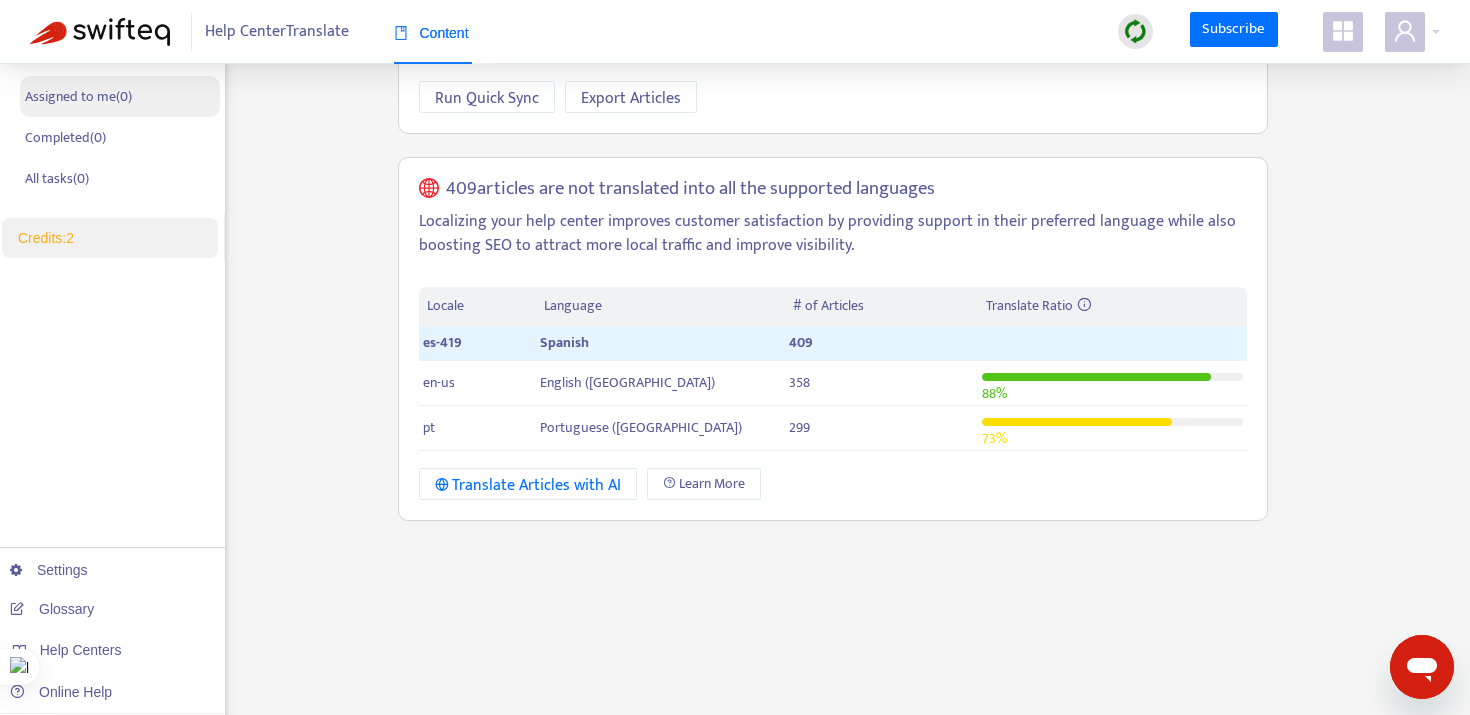 scroll, scrollTop: 0, scrollLeft: 0, axis: both 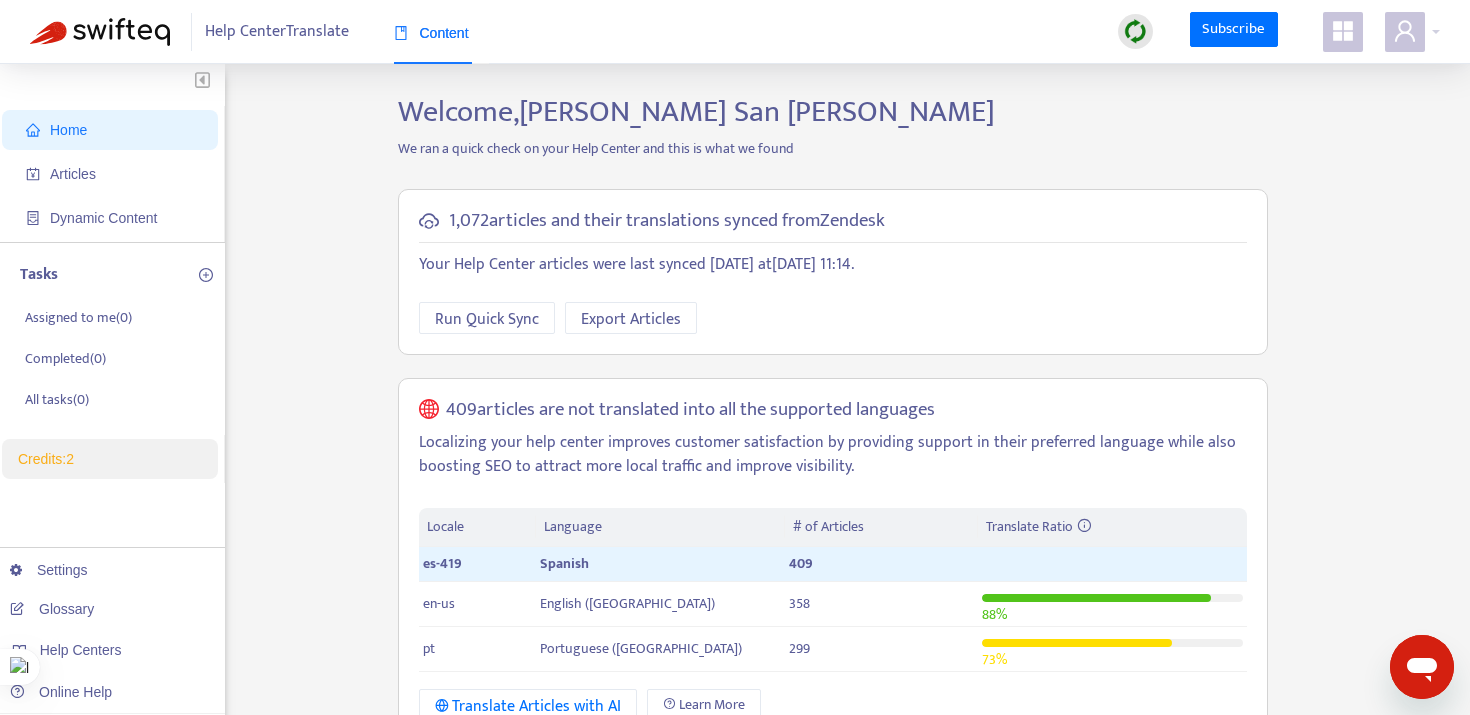 click on "Home" at bounding box center (114, 130) 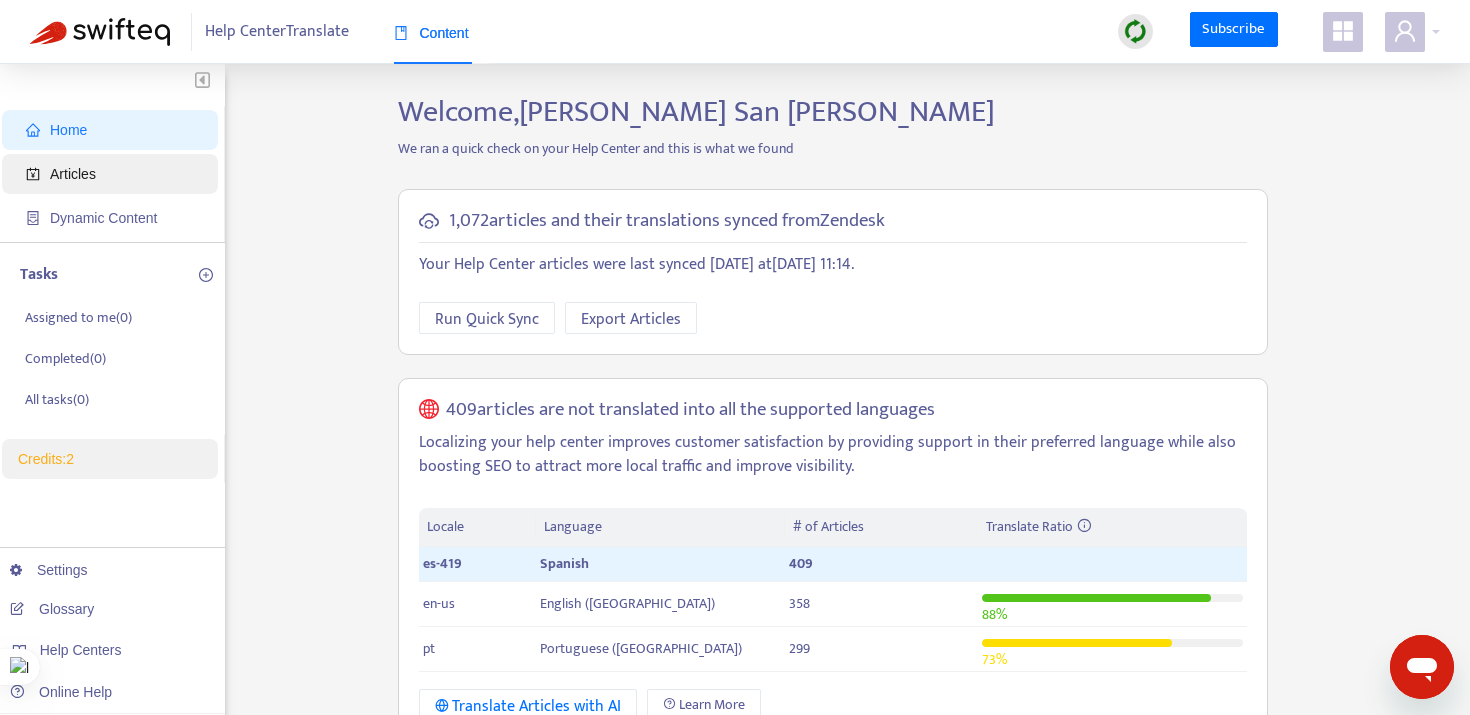 click on "Articles" at bounding box center (114, 174) 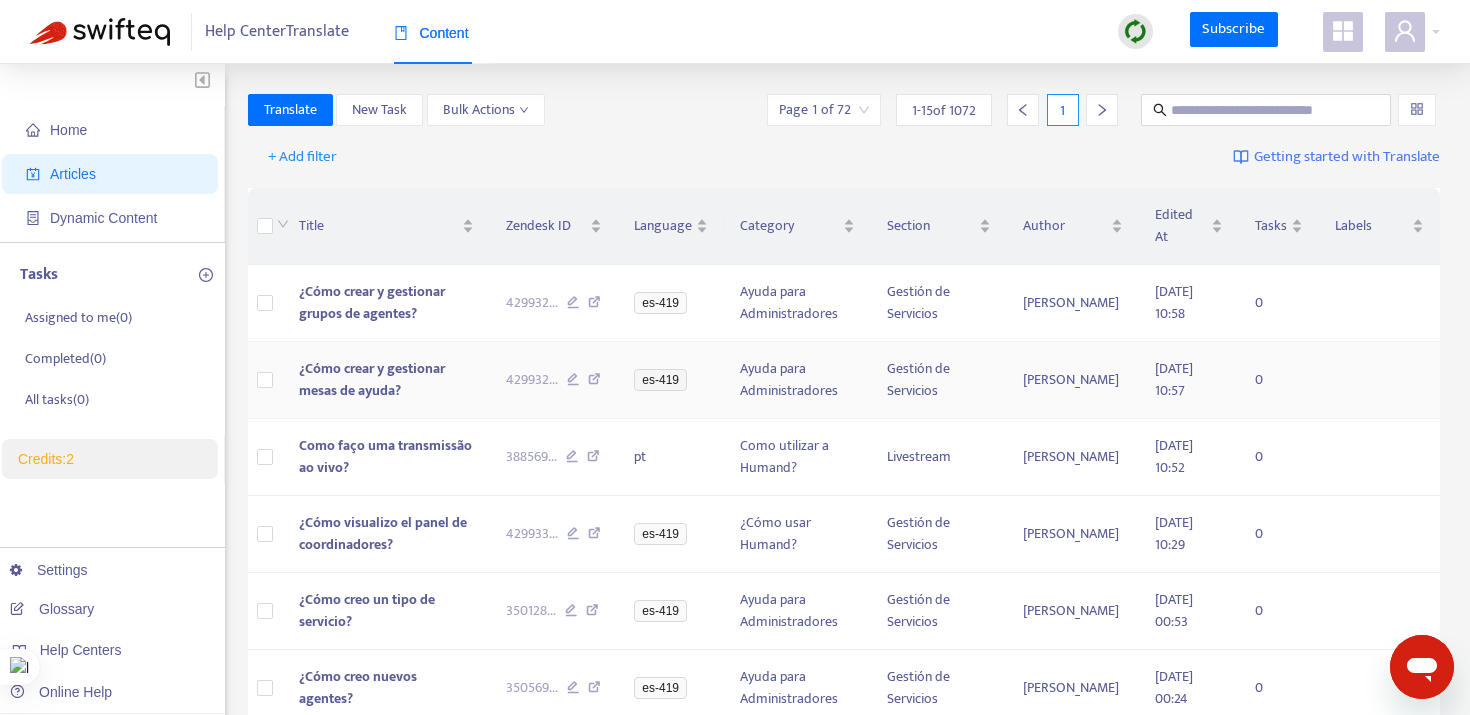 click on "¿Cómo crear y gestionar mesas de ayuda?" at bounding box center (372, 379) 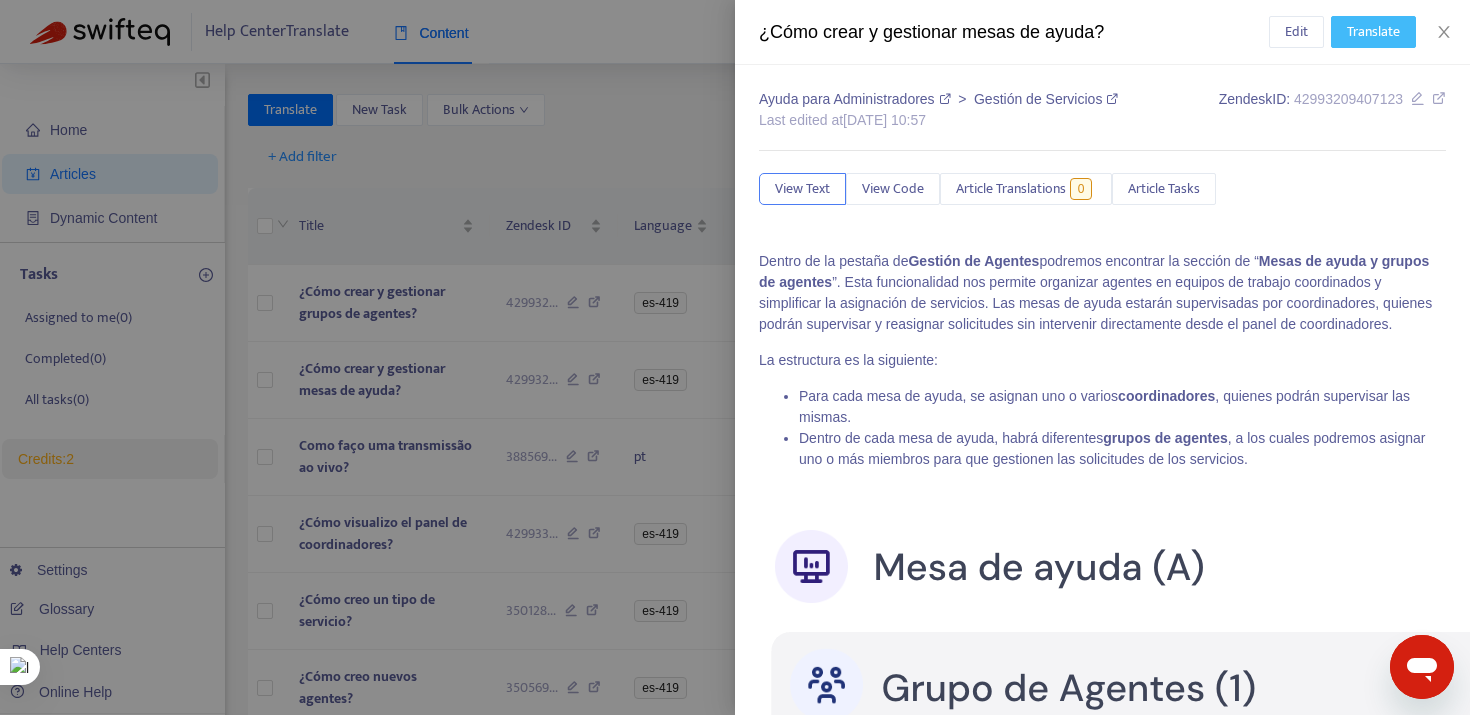 click on "Translate" at bounding box center [1373, 32] 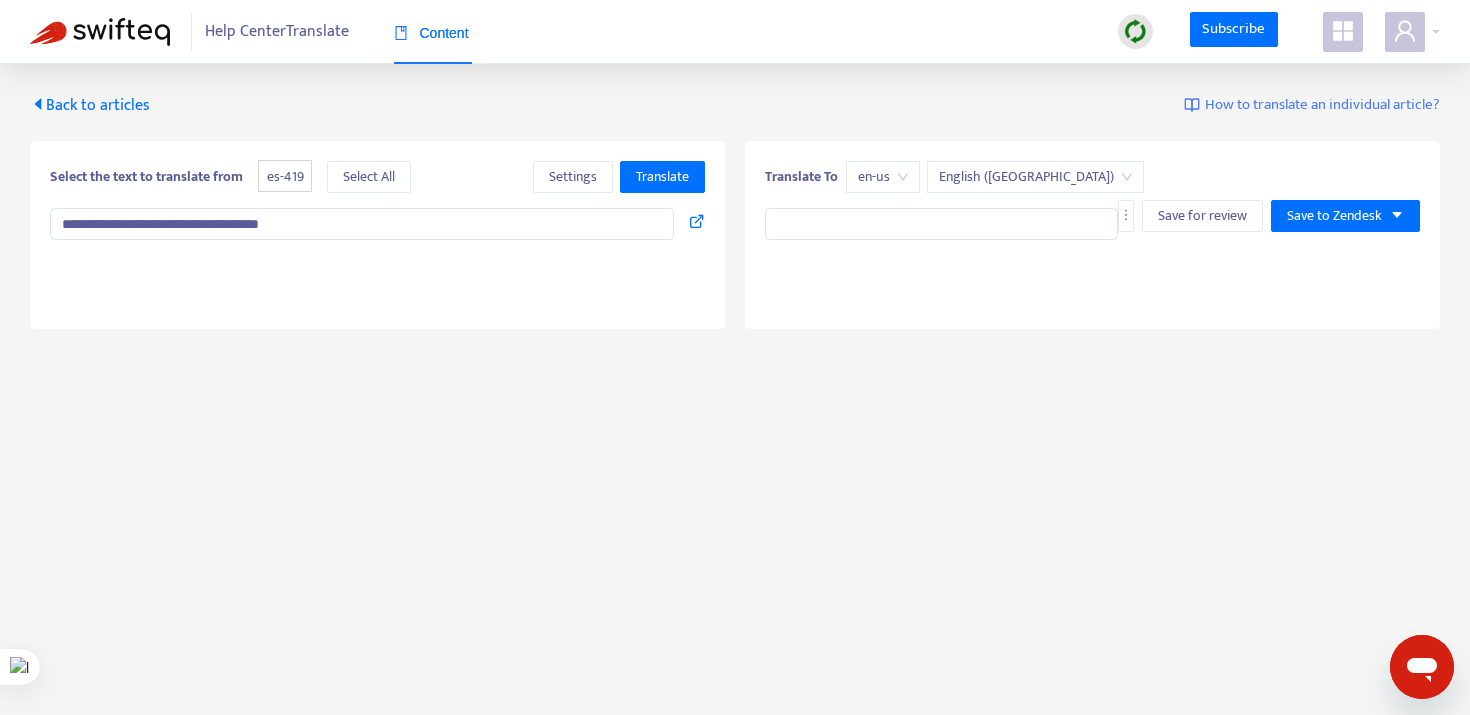 type on "**********" 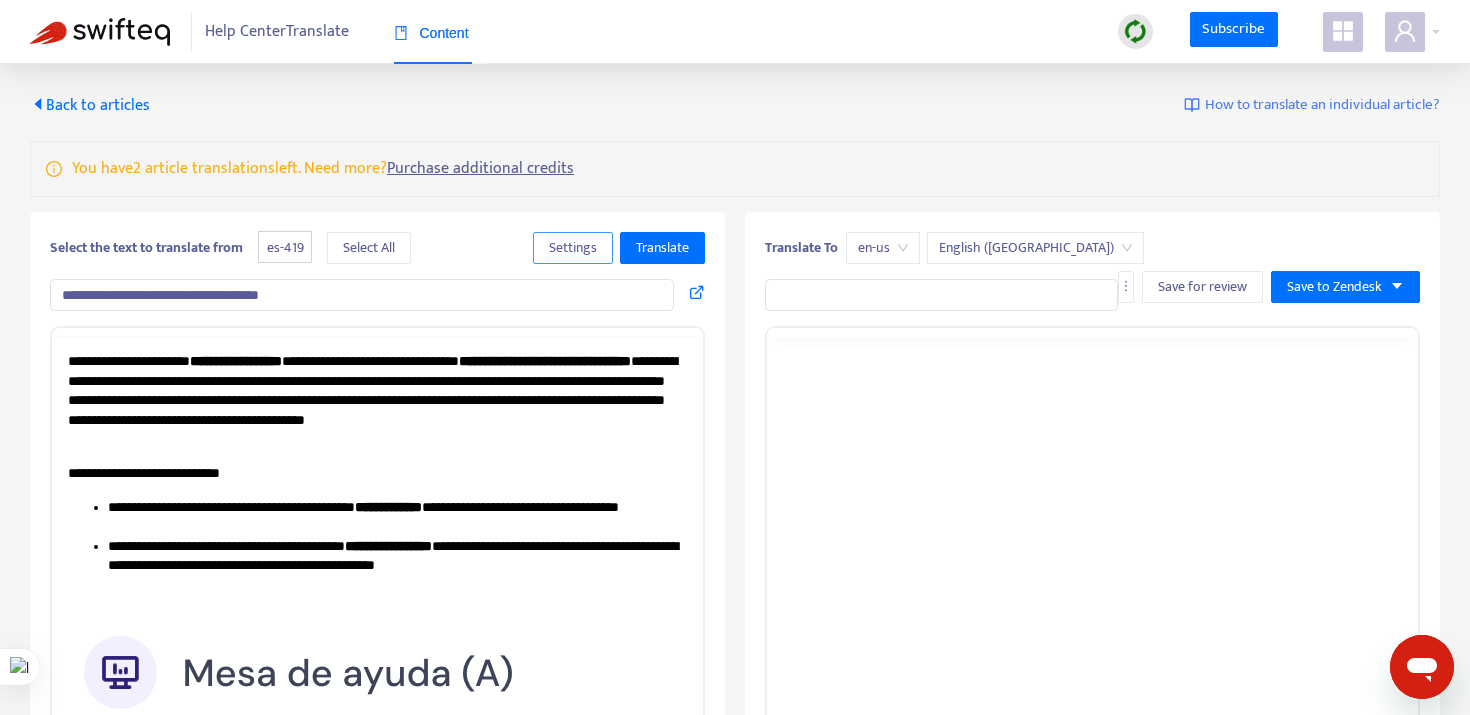 scroll, scrollTop: 0, scrollLeft: 0, axis: both 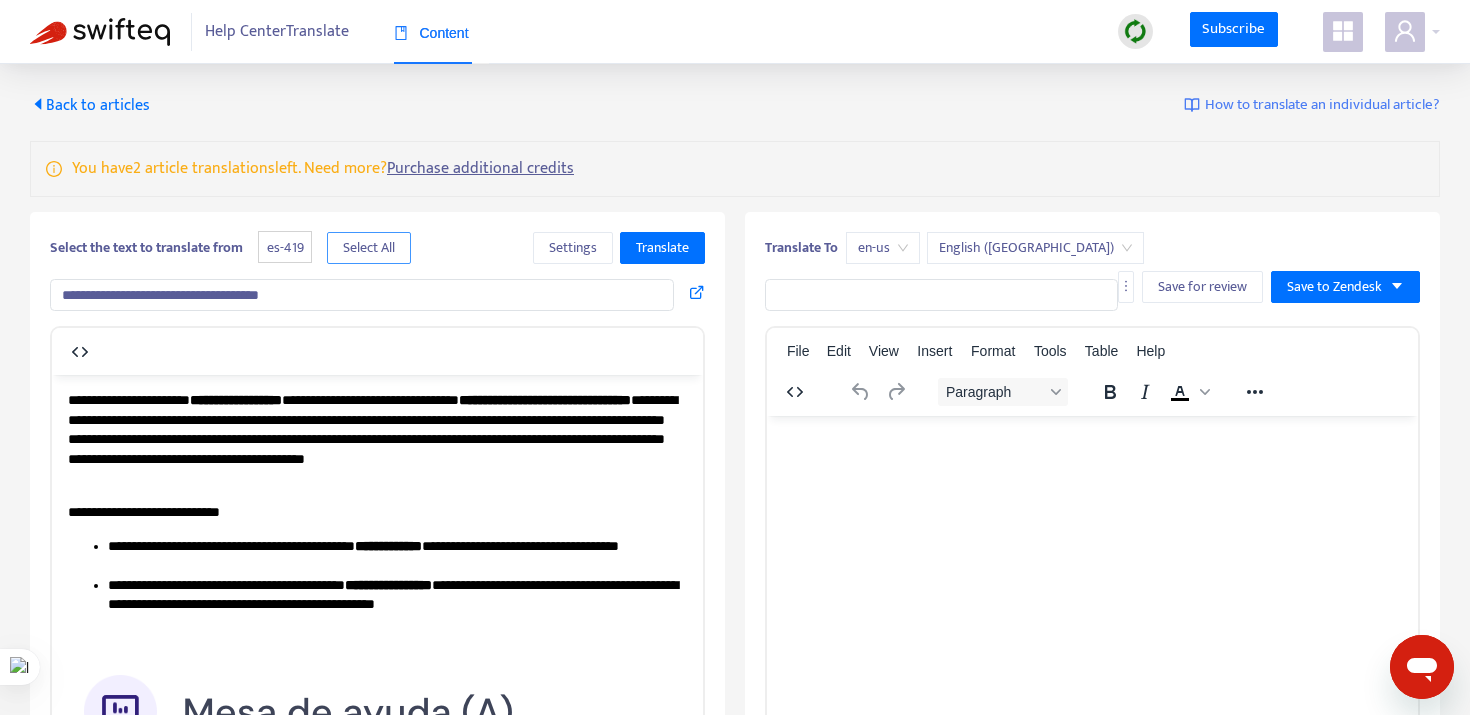 click on "Select All" at bounding box center [369, 248] 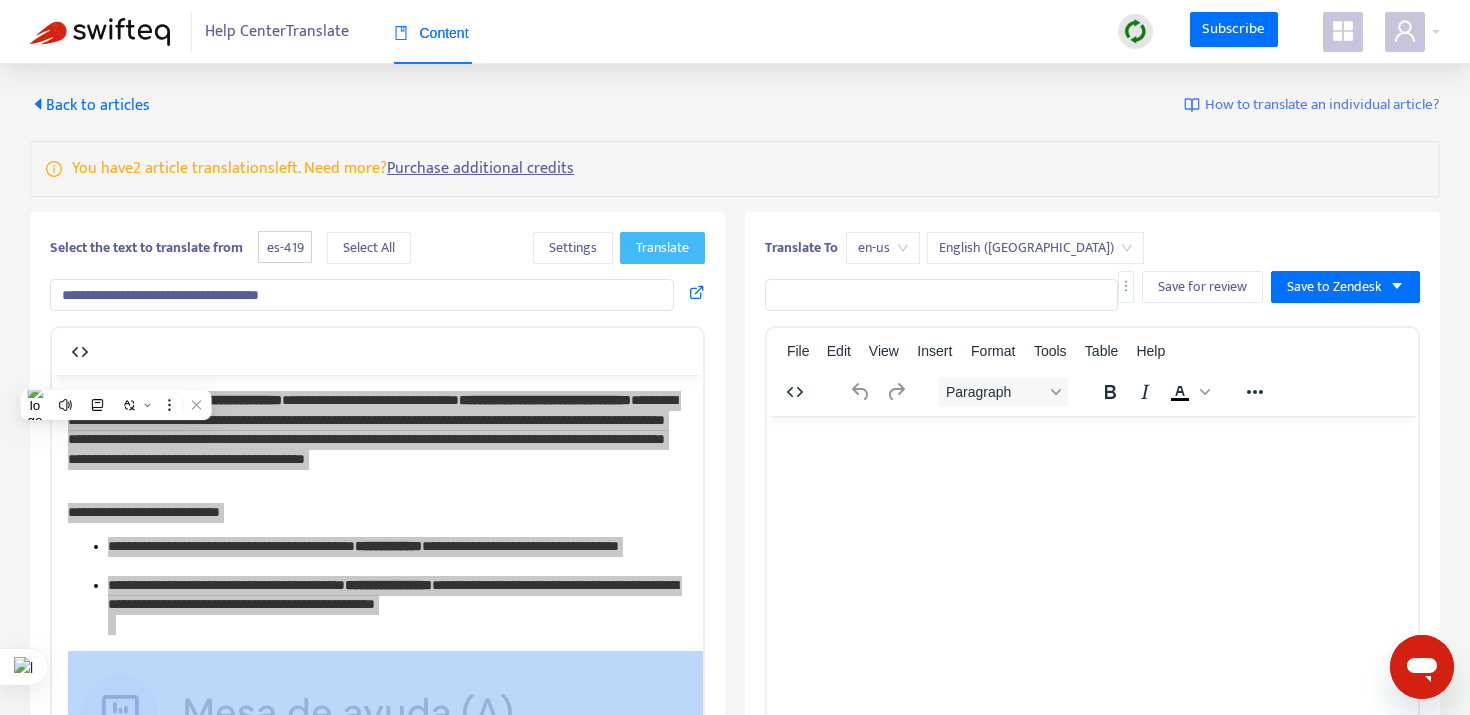 click on "Translate" at bounding box center [662, 248] 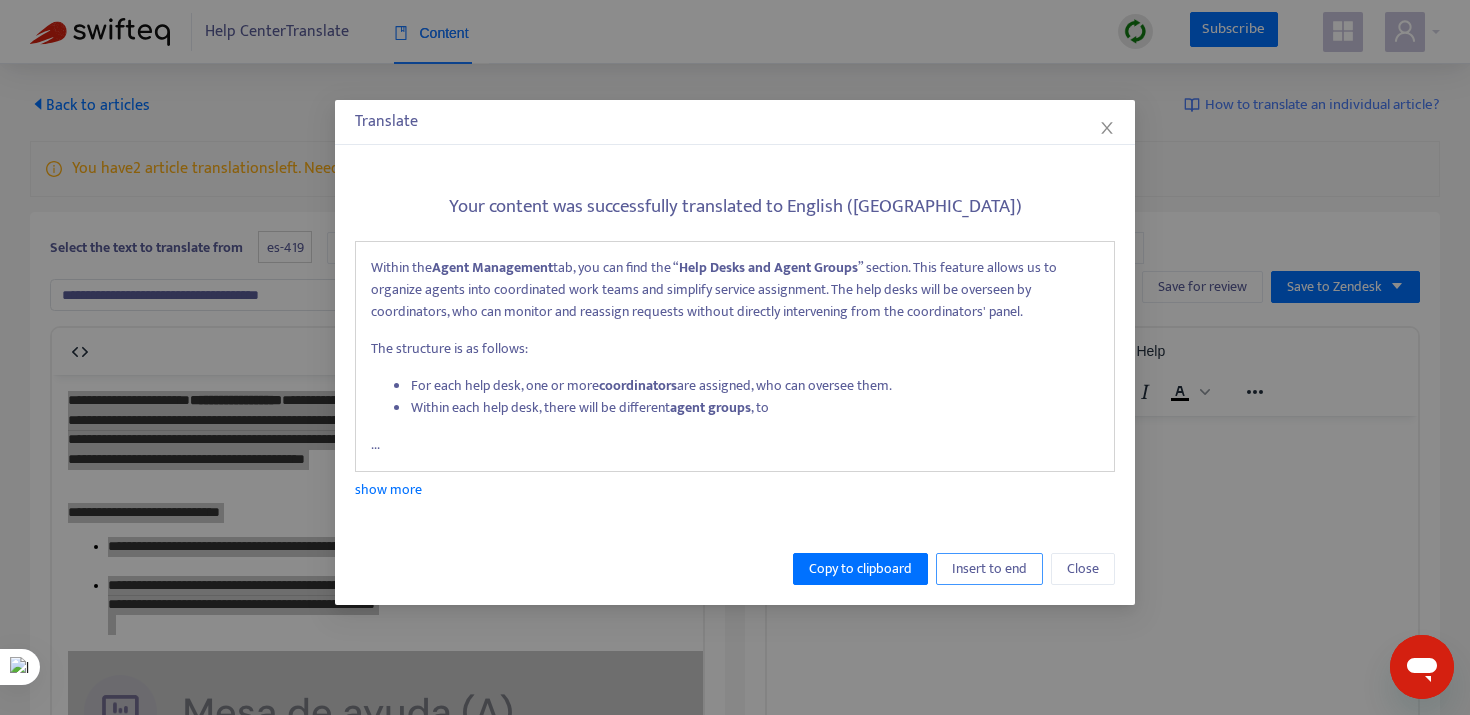 click on "Insert to end" at bounding box center [989, 569] 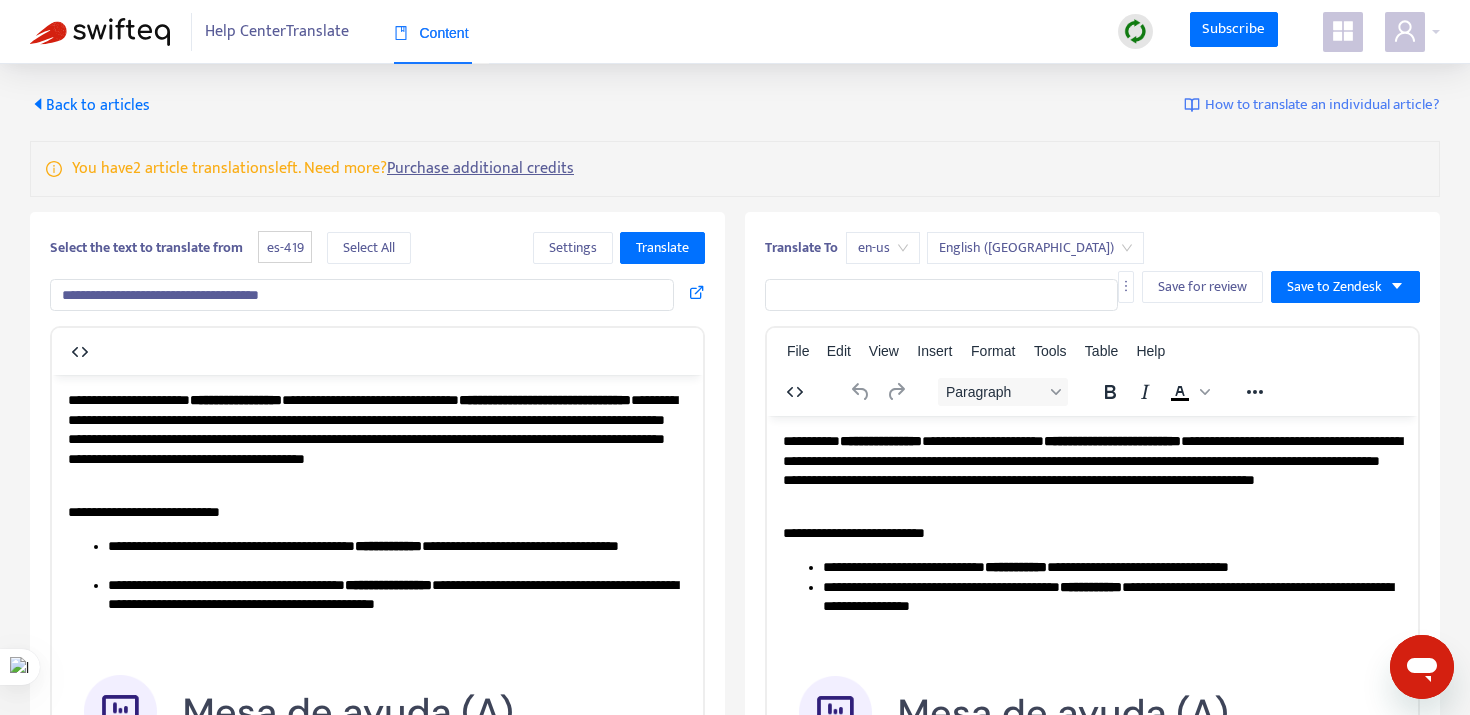 click on "**********" at bounding box center [362, 295] 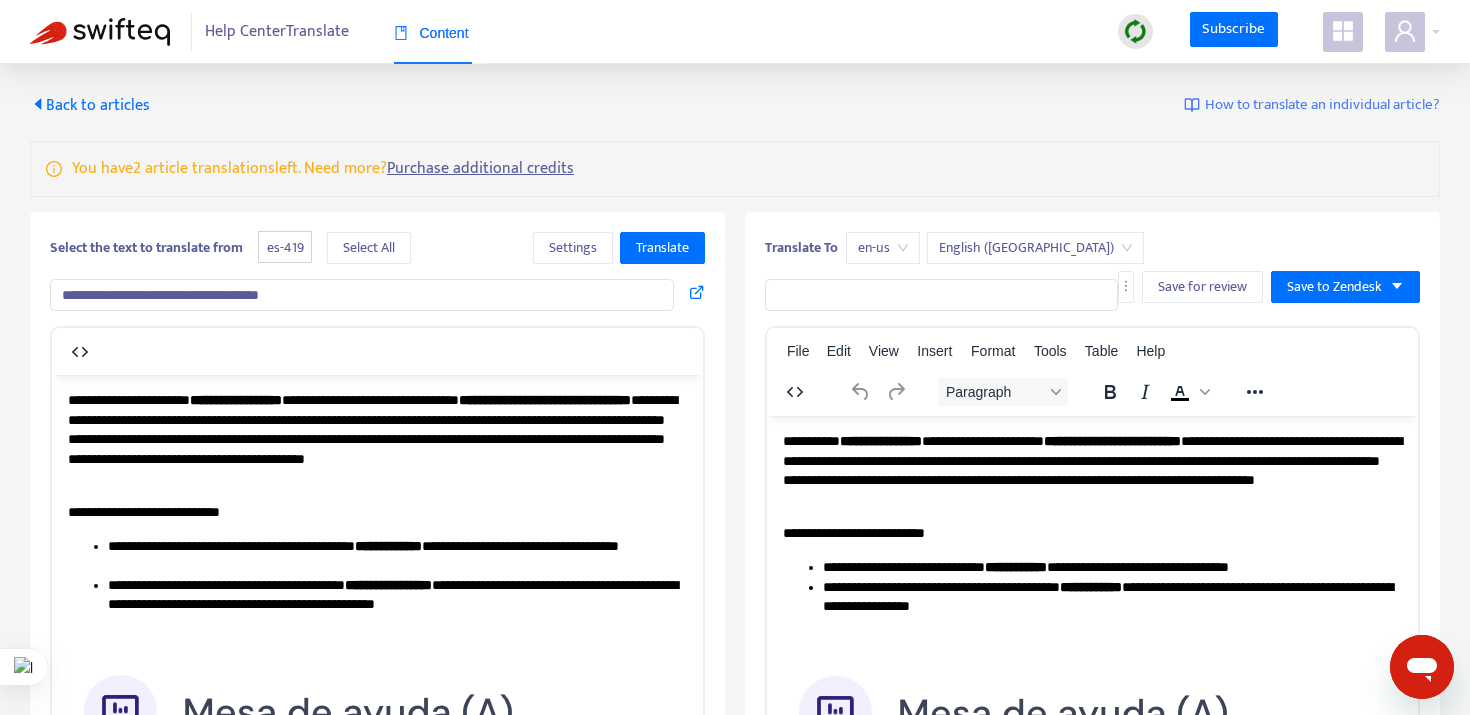 click on "**********" at bounding box center [362, 295] 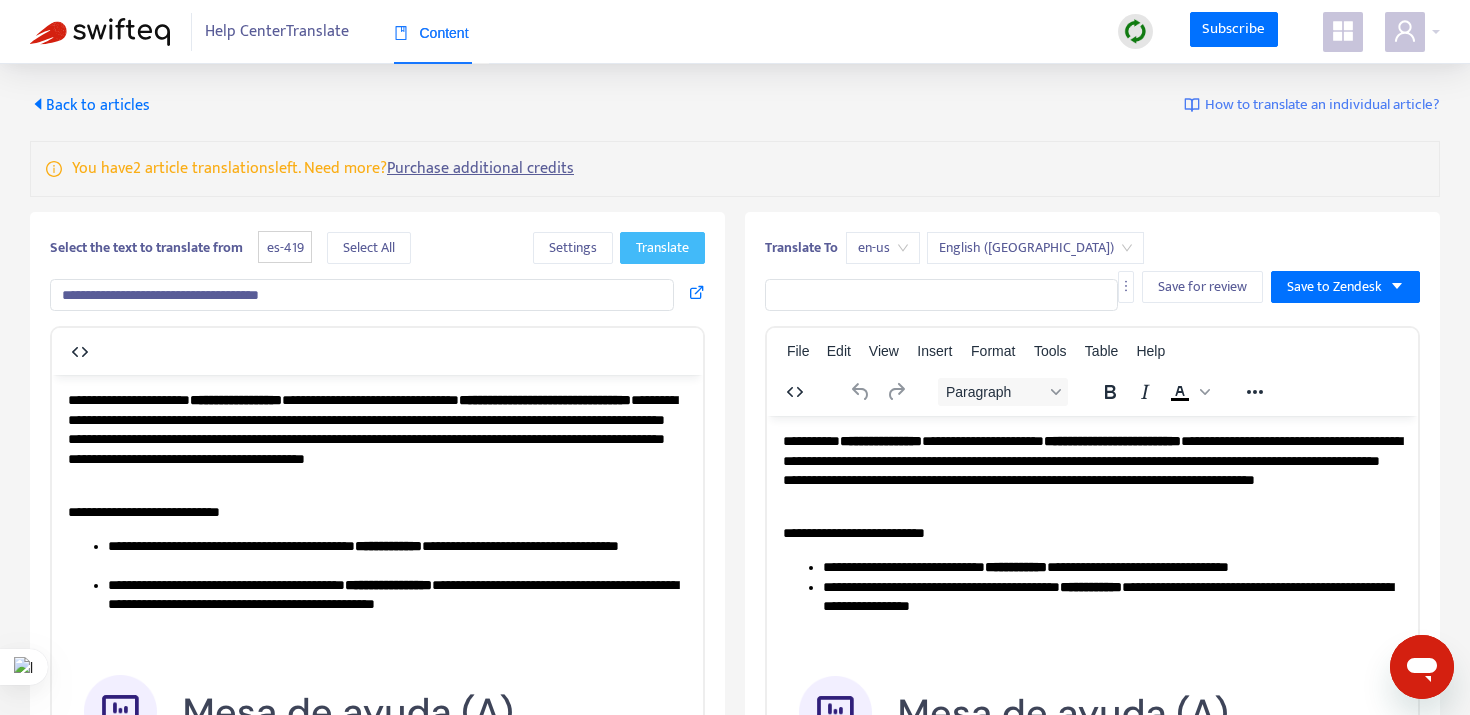 click on "Translate" at bounding box center (662, 248) 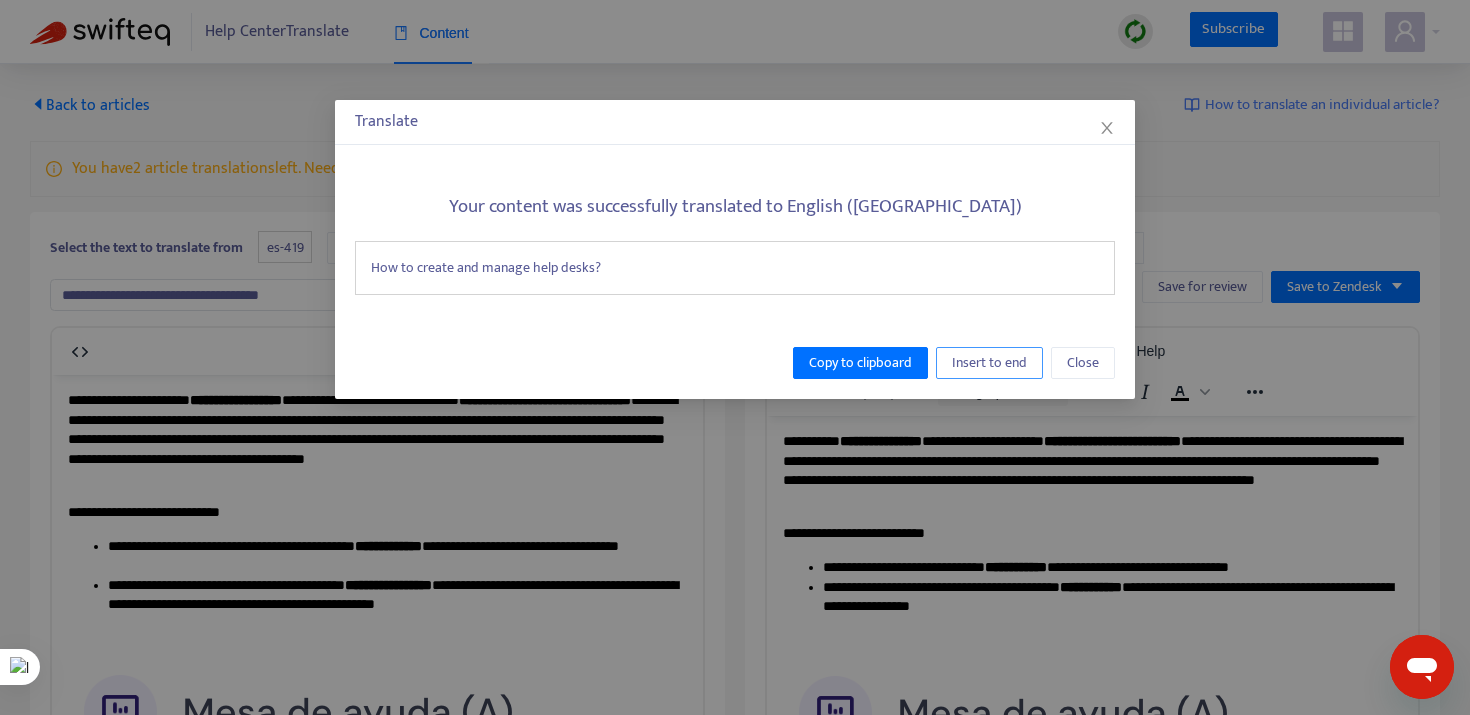 click on "Insert to end" at bounding box center (989, 363) 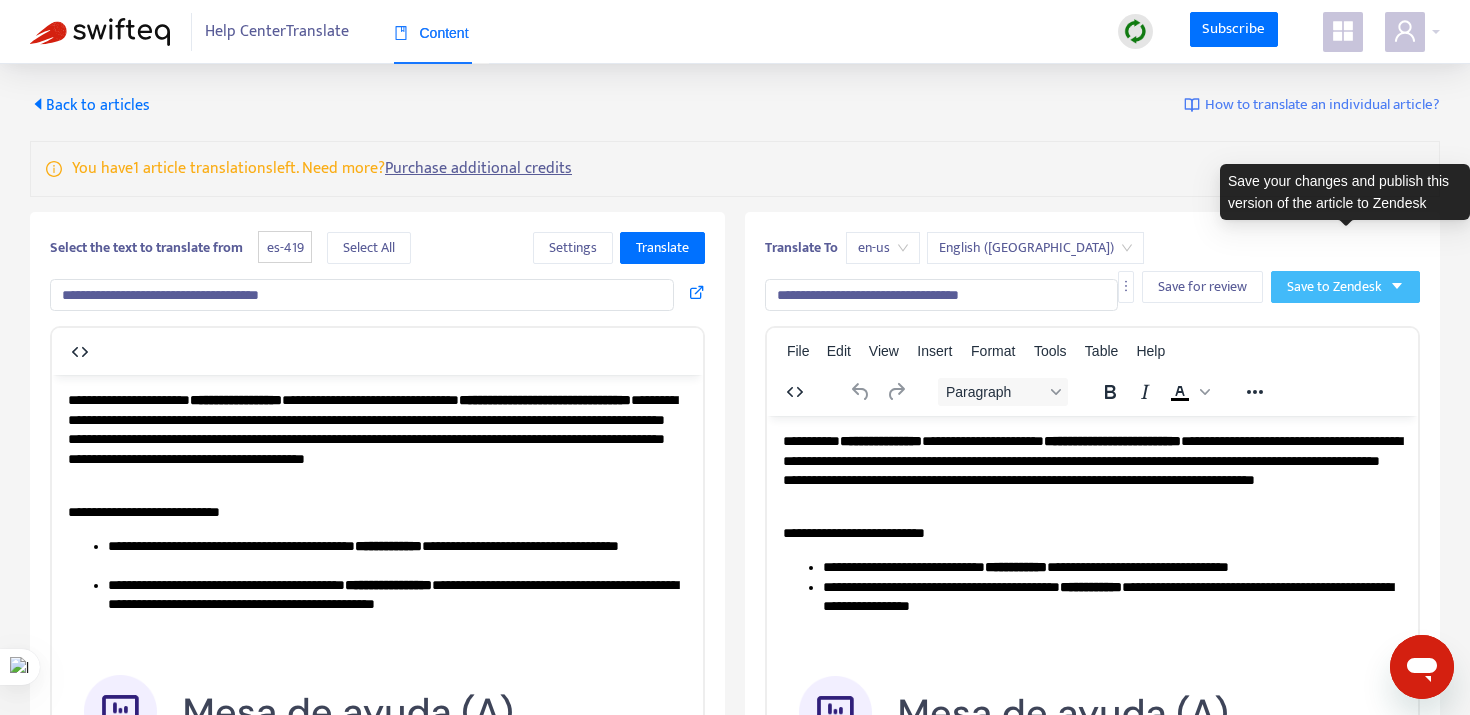 click on "Save to Zendesk" 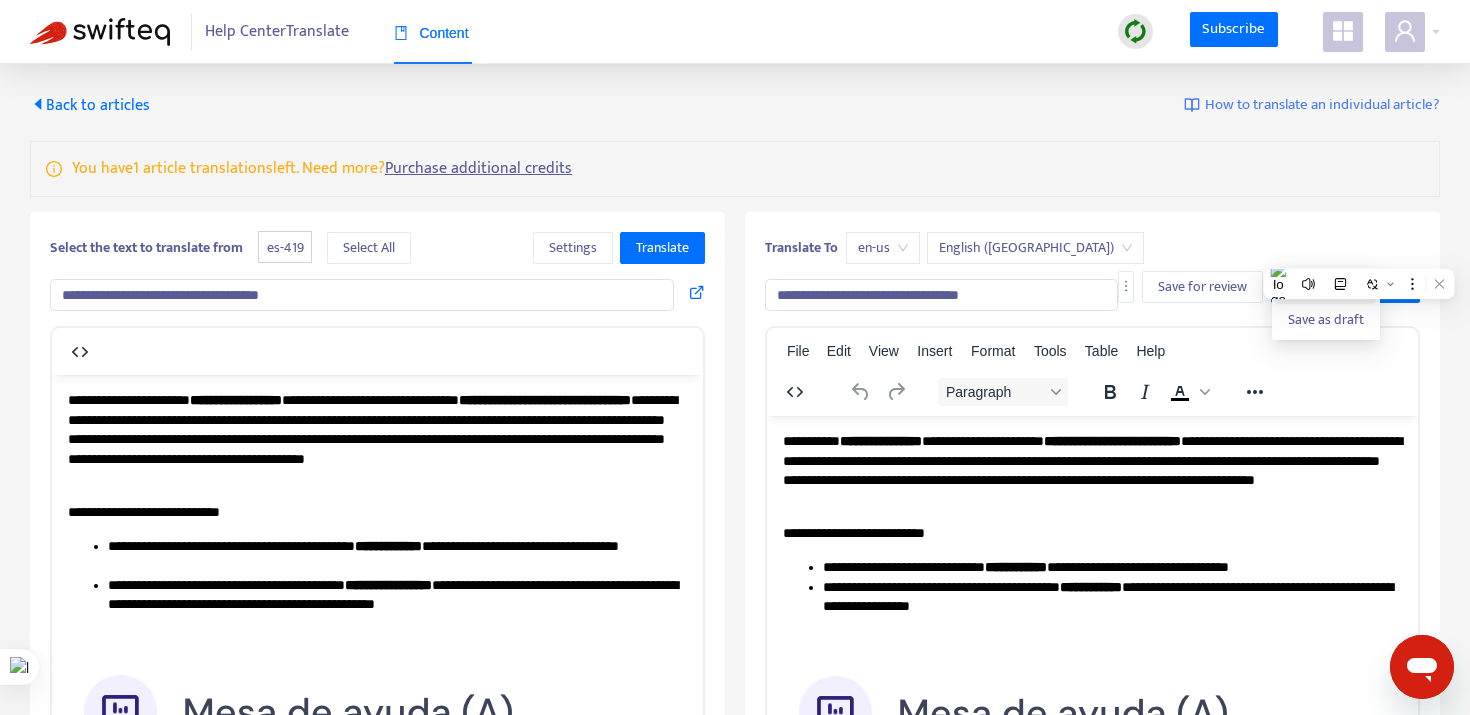 click on "**********" at bounding box center [735, 653] 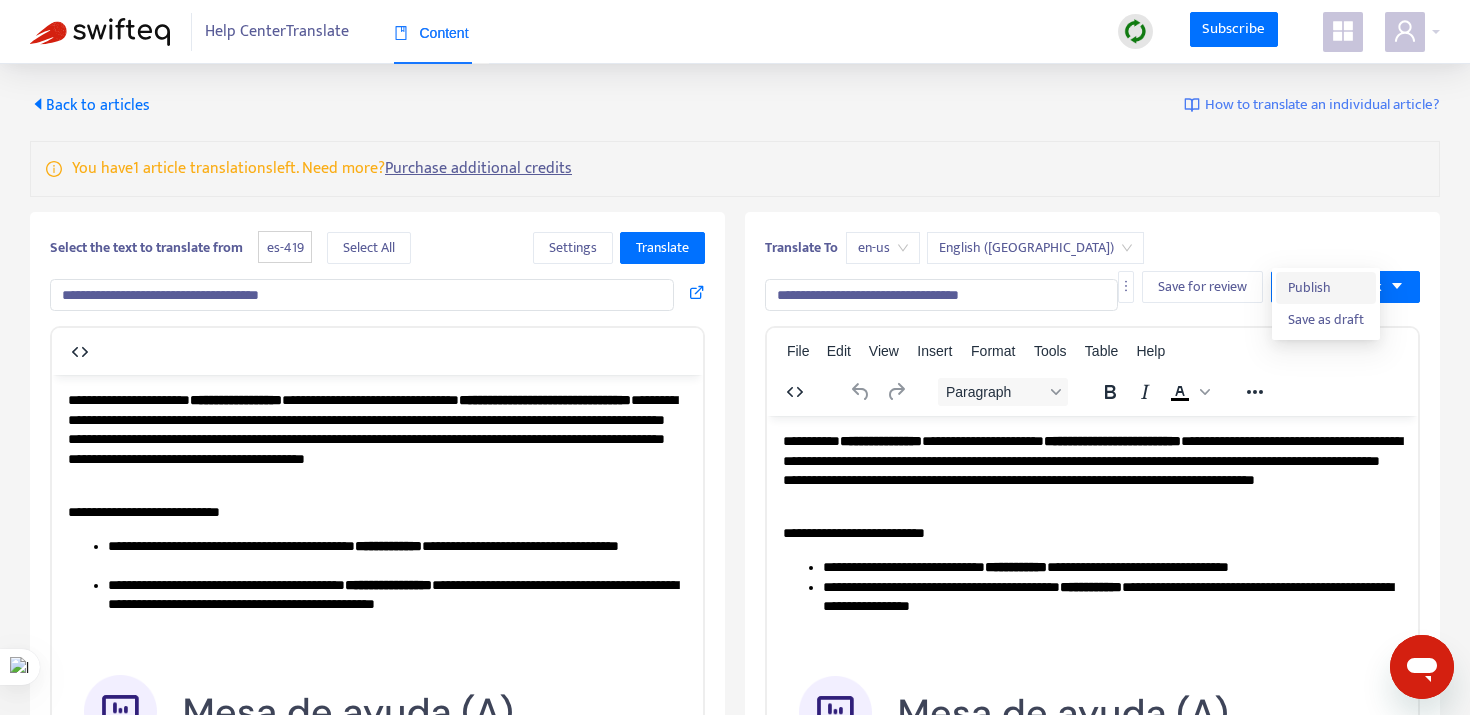 click on "Publish" at bounding box center (1326, 288) 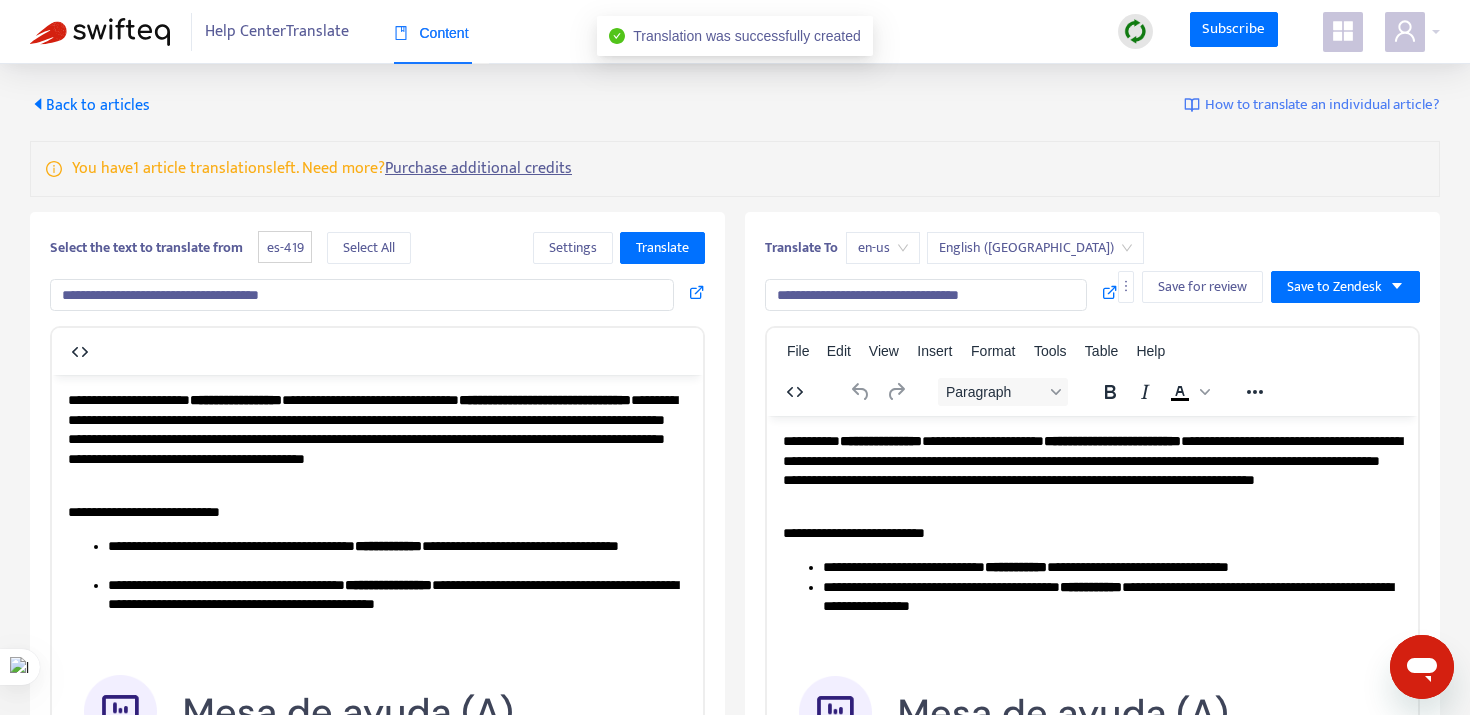 click at bounding box center (1110, 292) 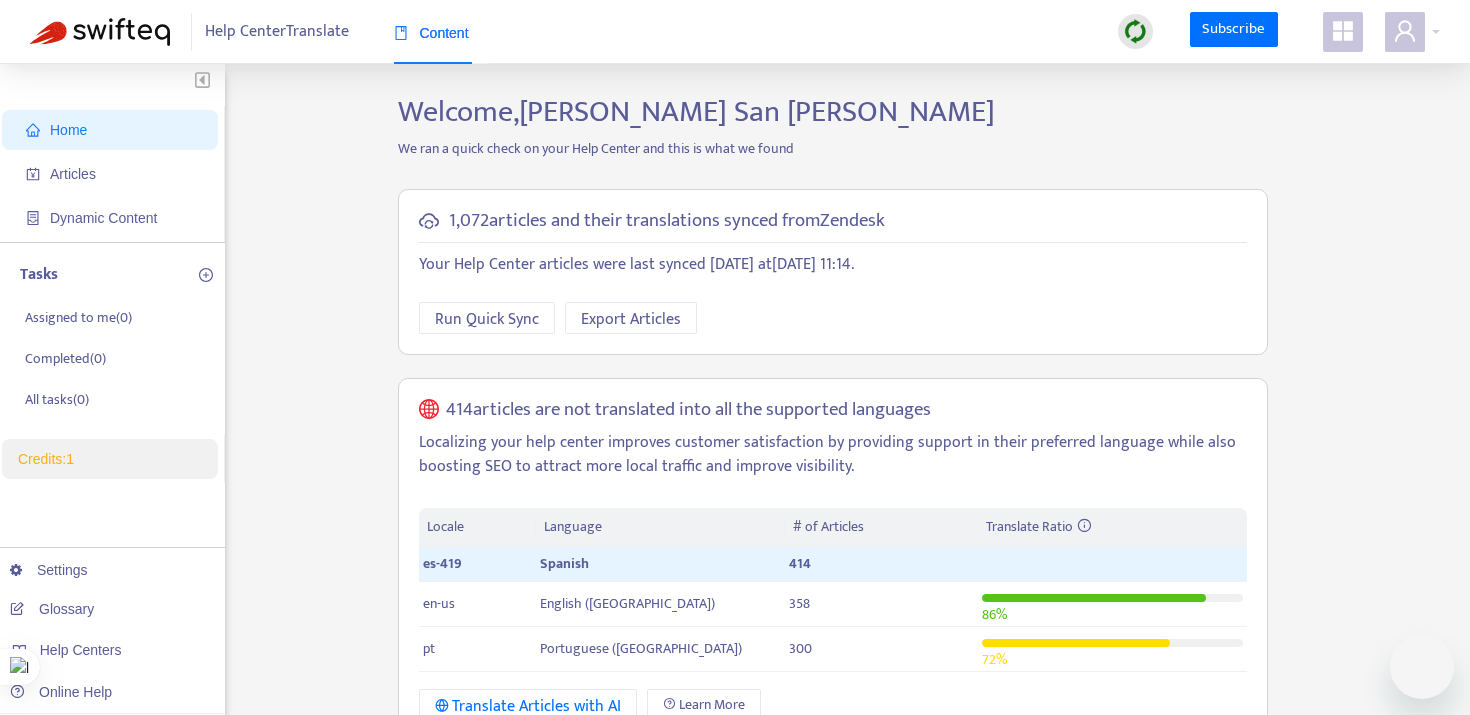 scroll, scrollTop: 0, scrollLeft: 0, axis: both 